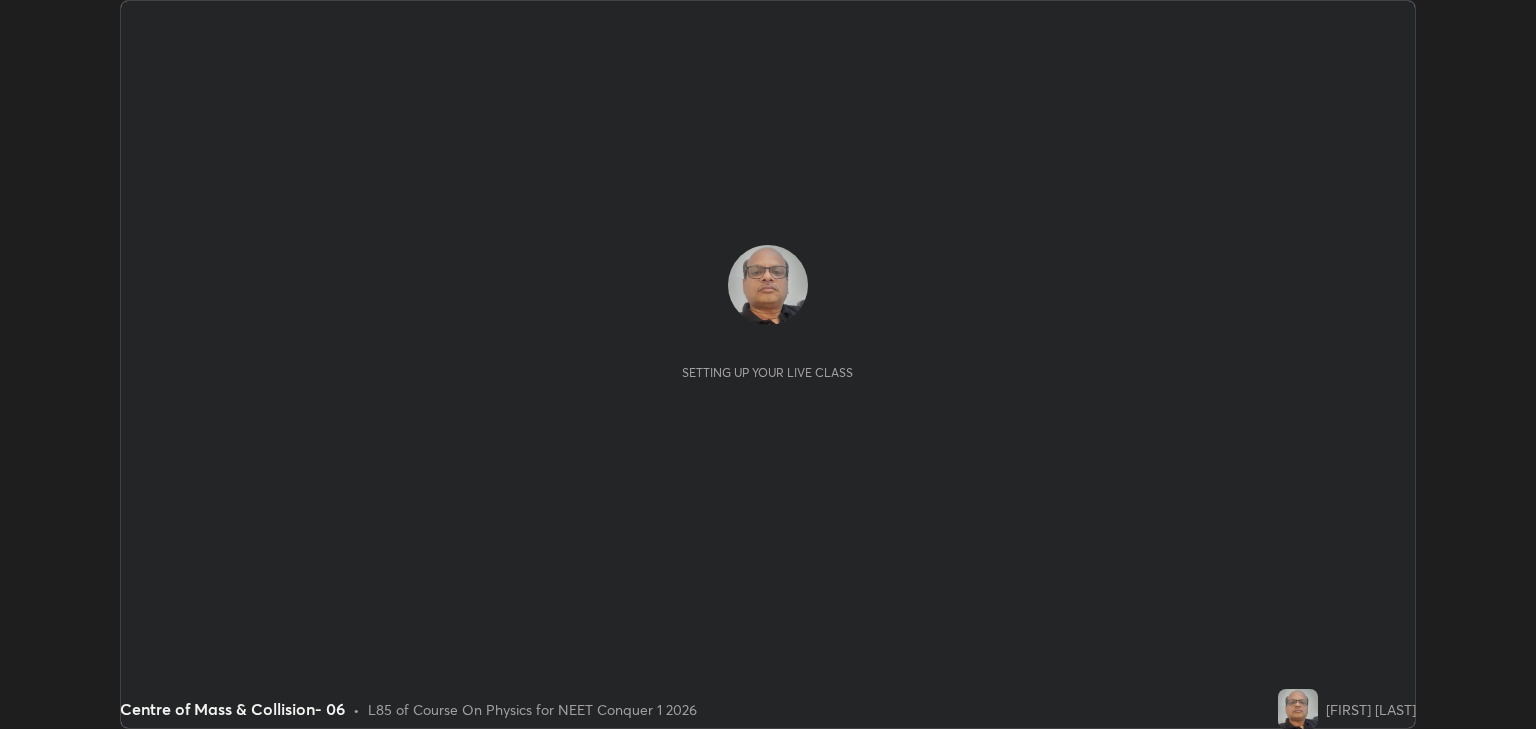 scroll, scrollTop: 0, scrollLeft: 0, axis: both 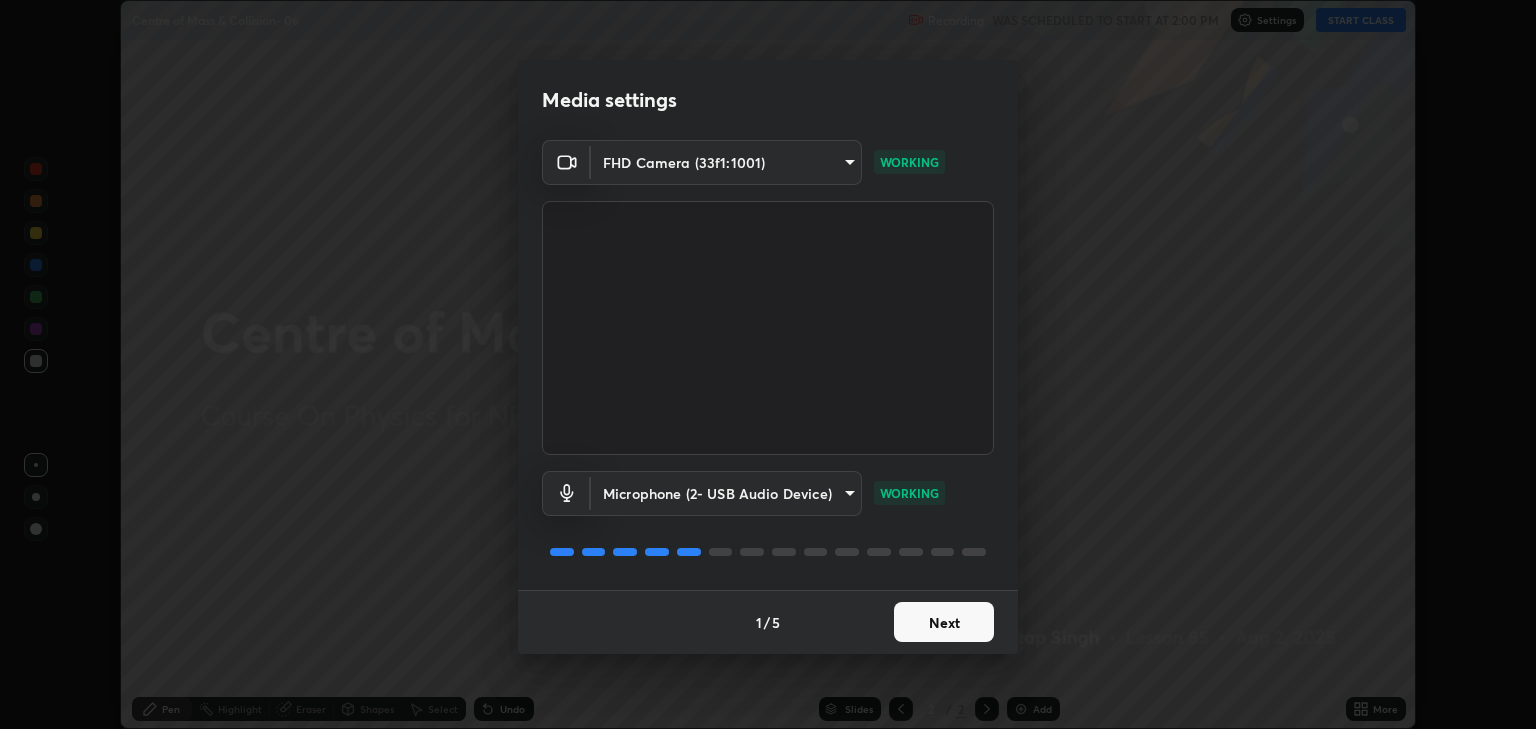 click on "Next" at bounding box center [944, 622] 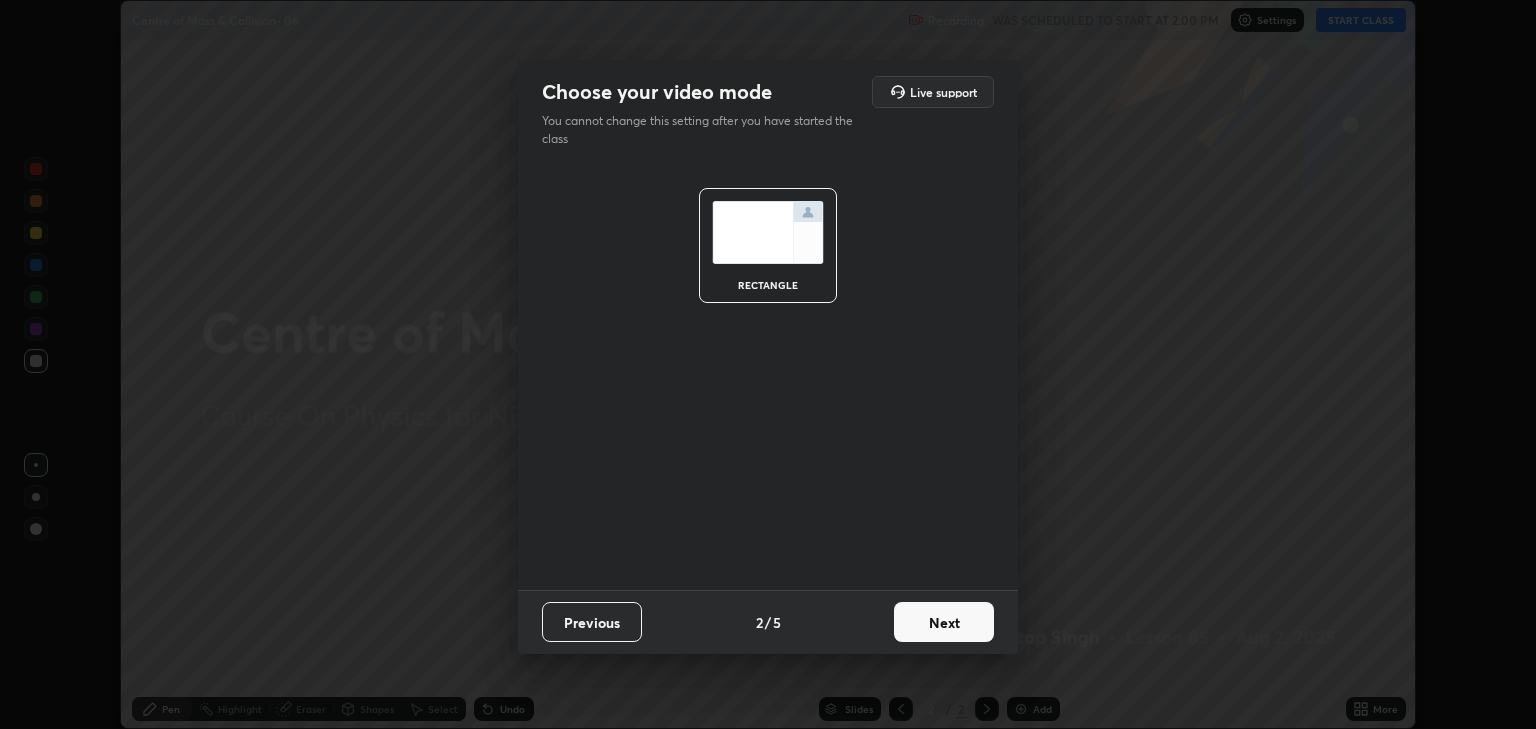 click on "Next" at bounding box center (944, 622) 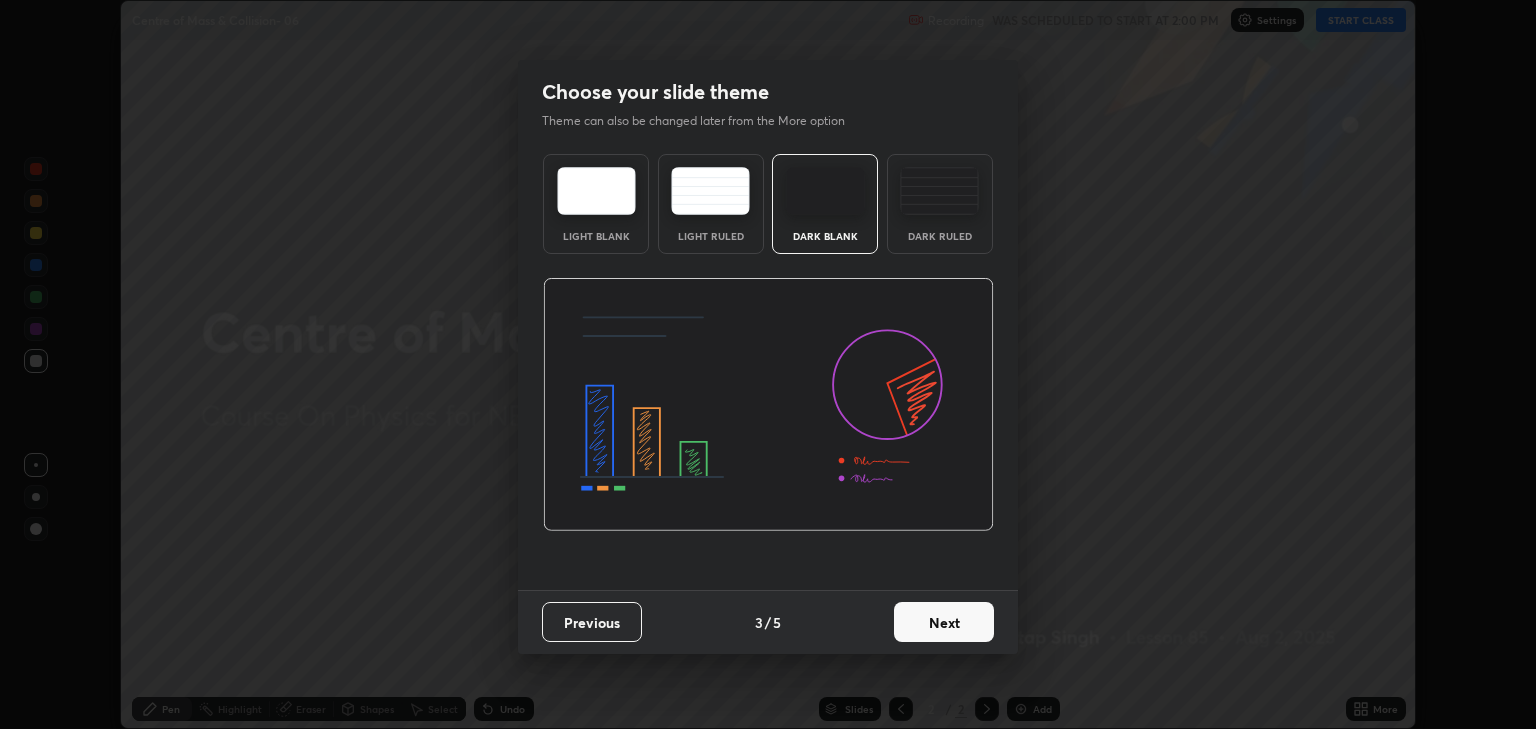 click on "Next" at bounding box center (944, 622) 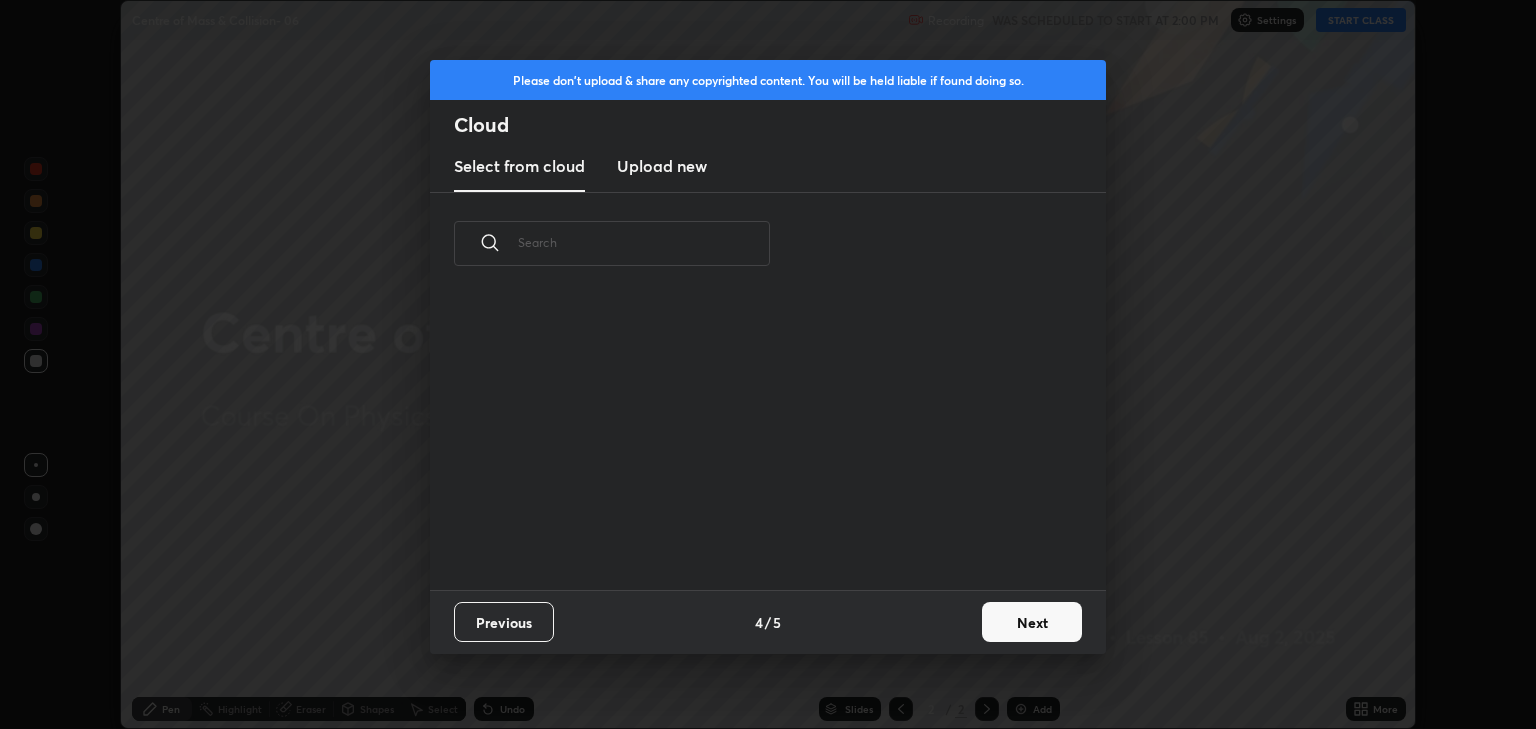 click on "Next" at bounding box center [1032, 622] 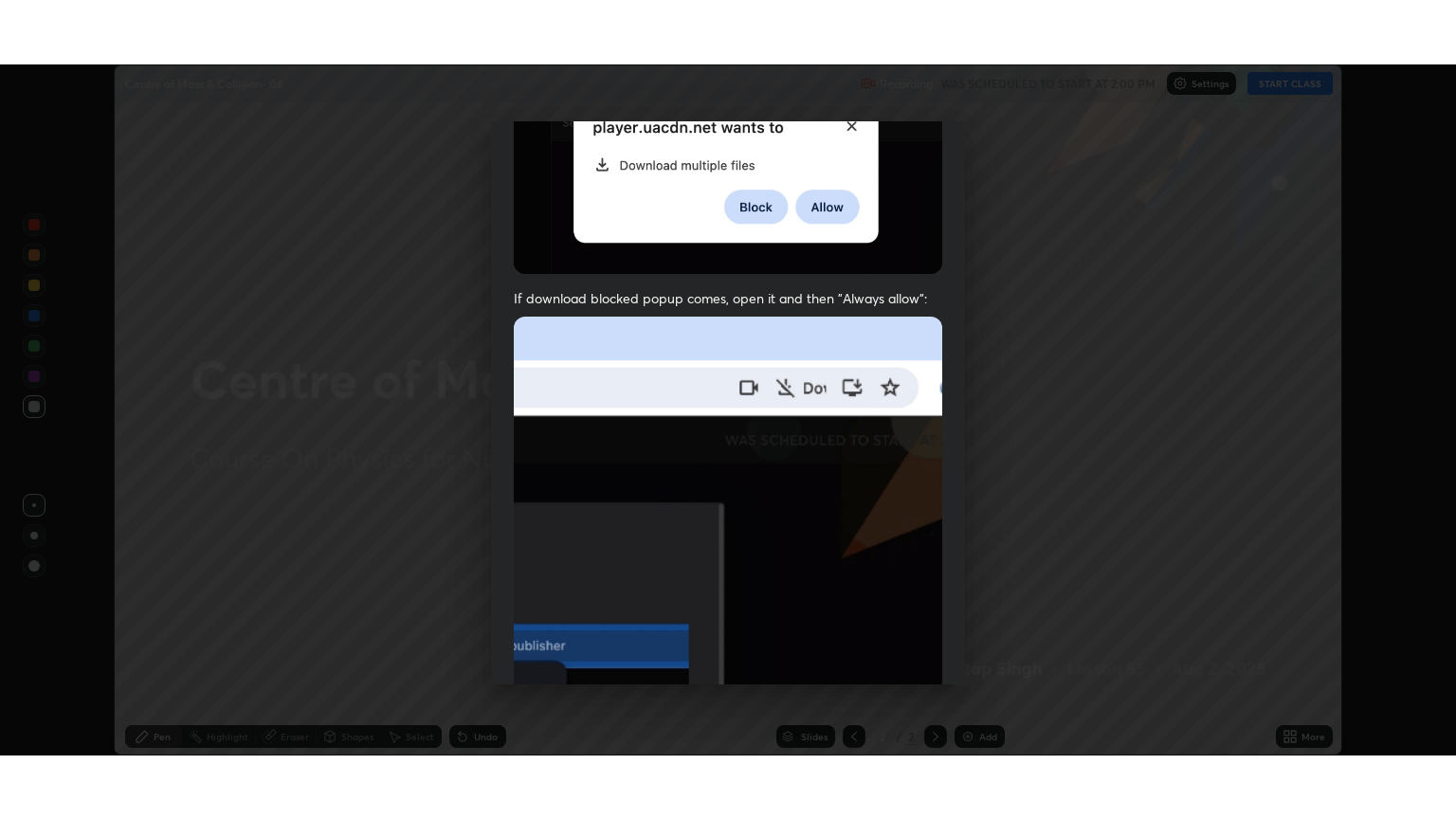 scroll, scrollTop: 384, scrollLeft: 0, axis: vertical 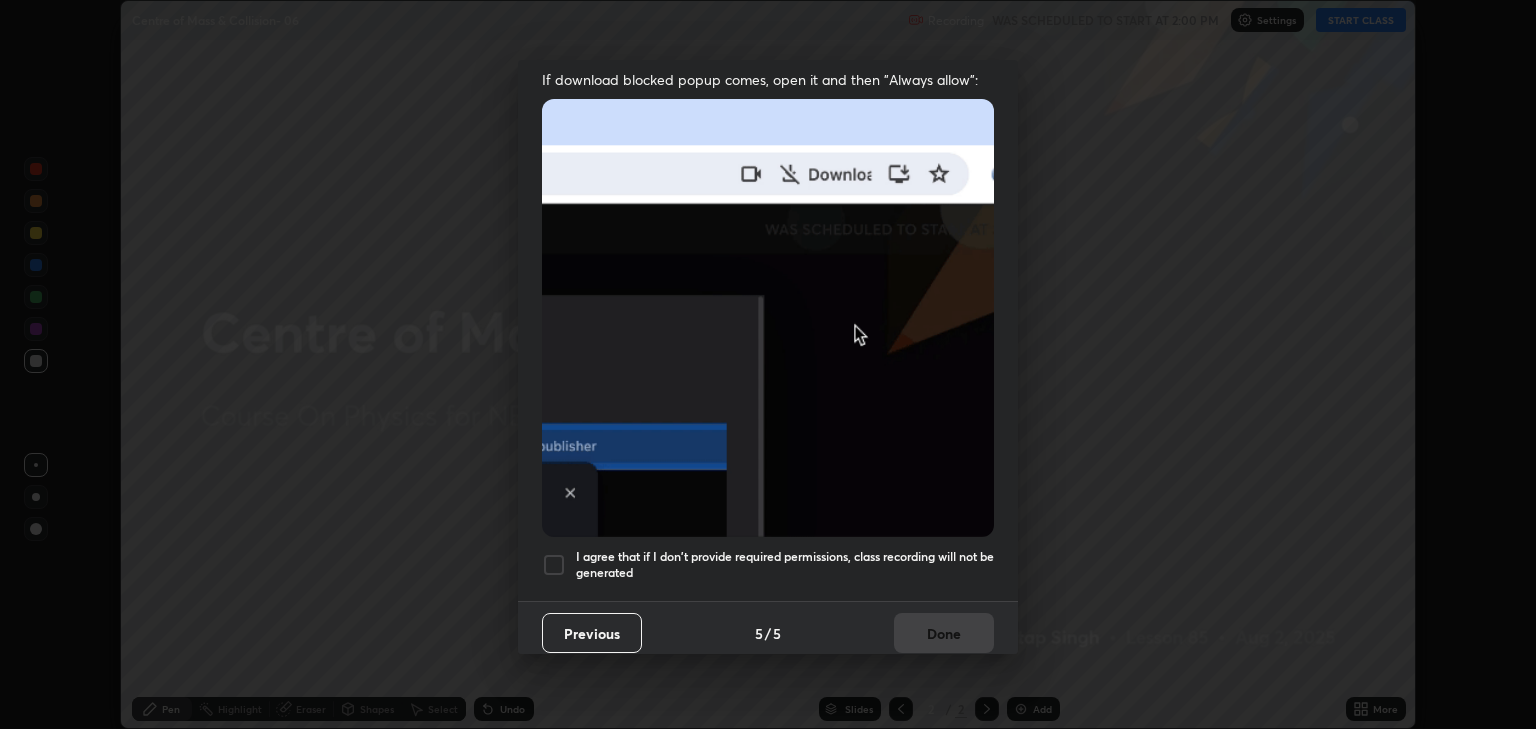 click at bounding box center [554, 565] 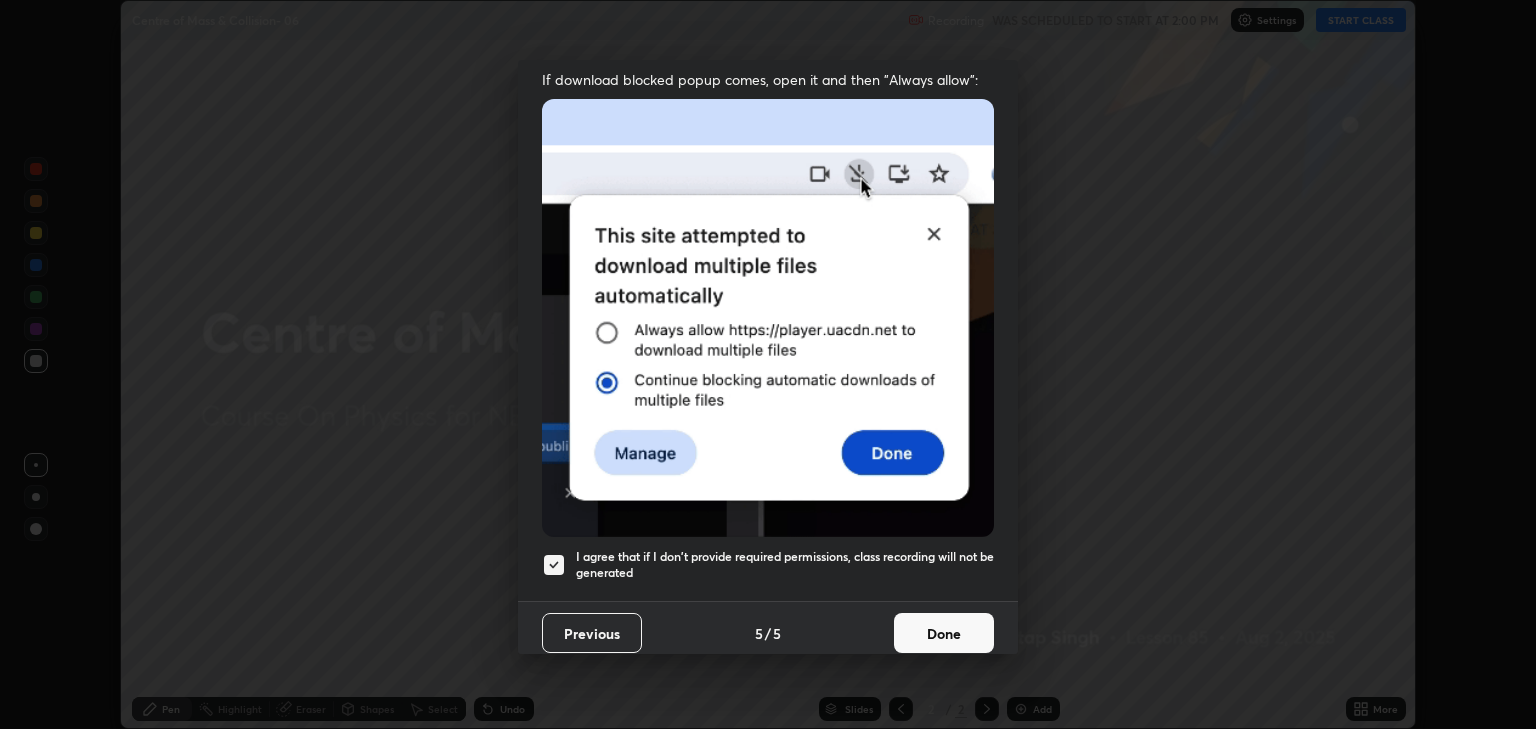 click on "Done" at bounding box center [944, 633] 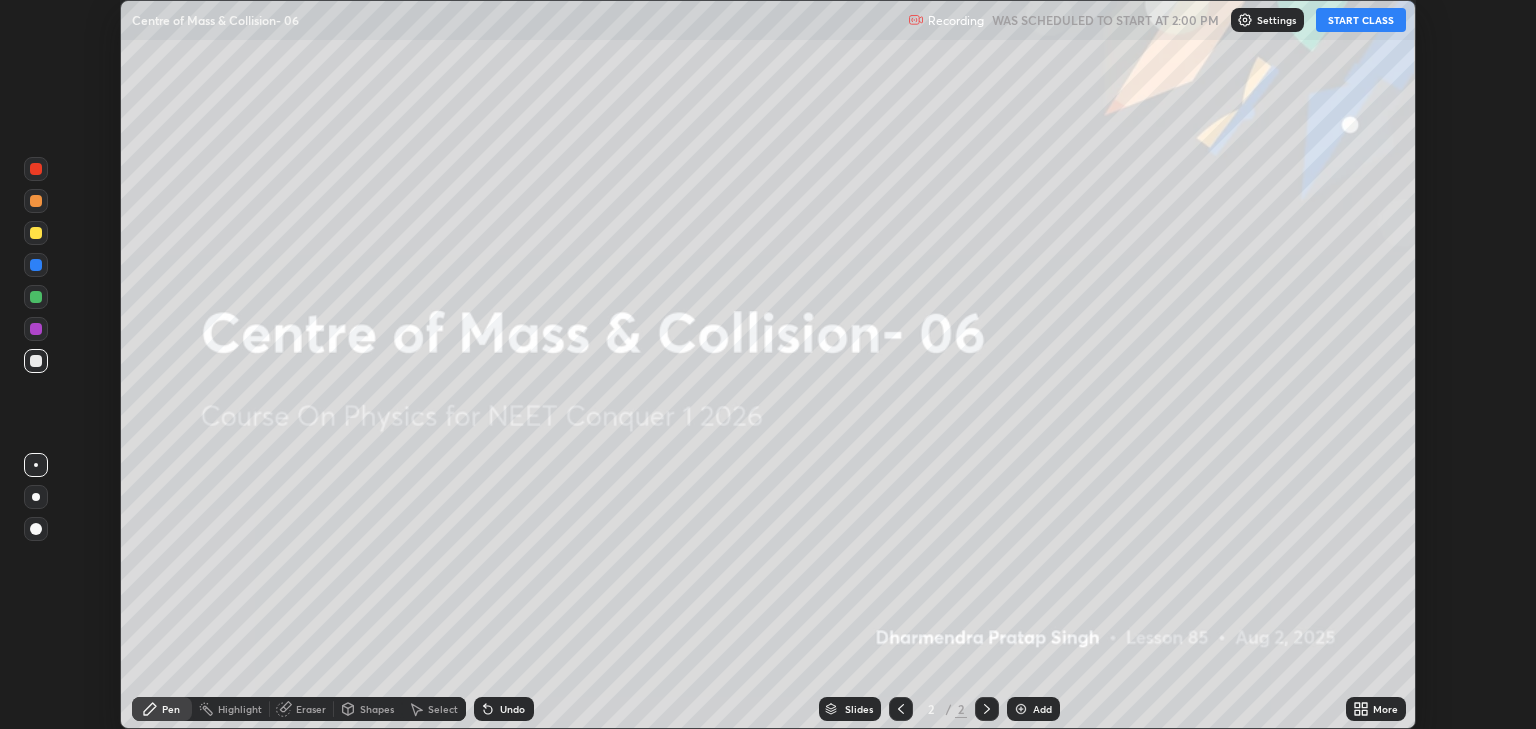 click 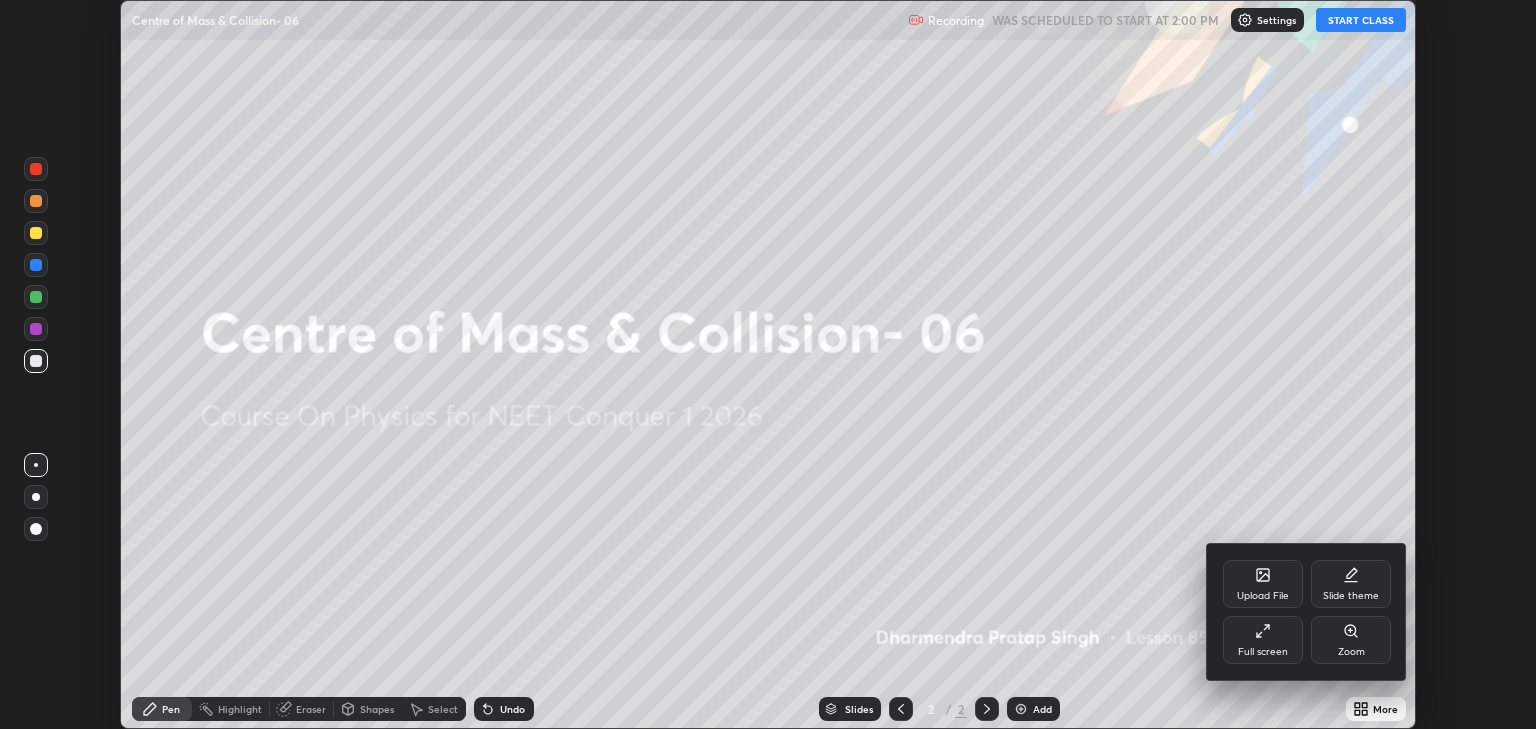 click on "Full screen" at bounding box center (1263, 640) 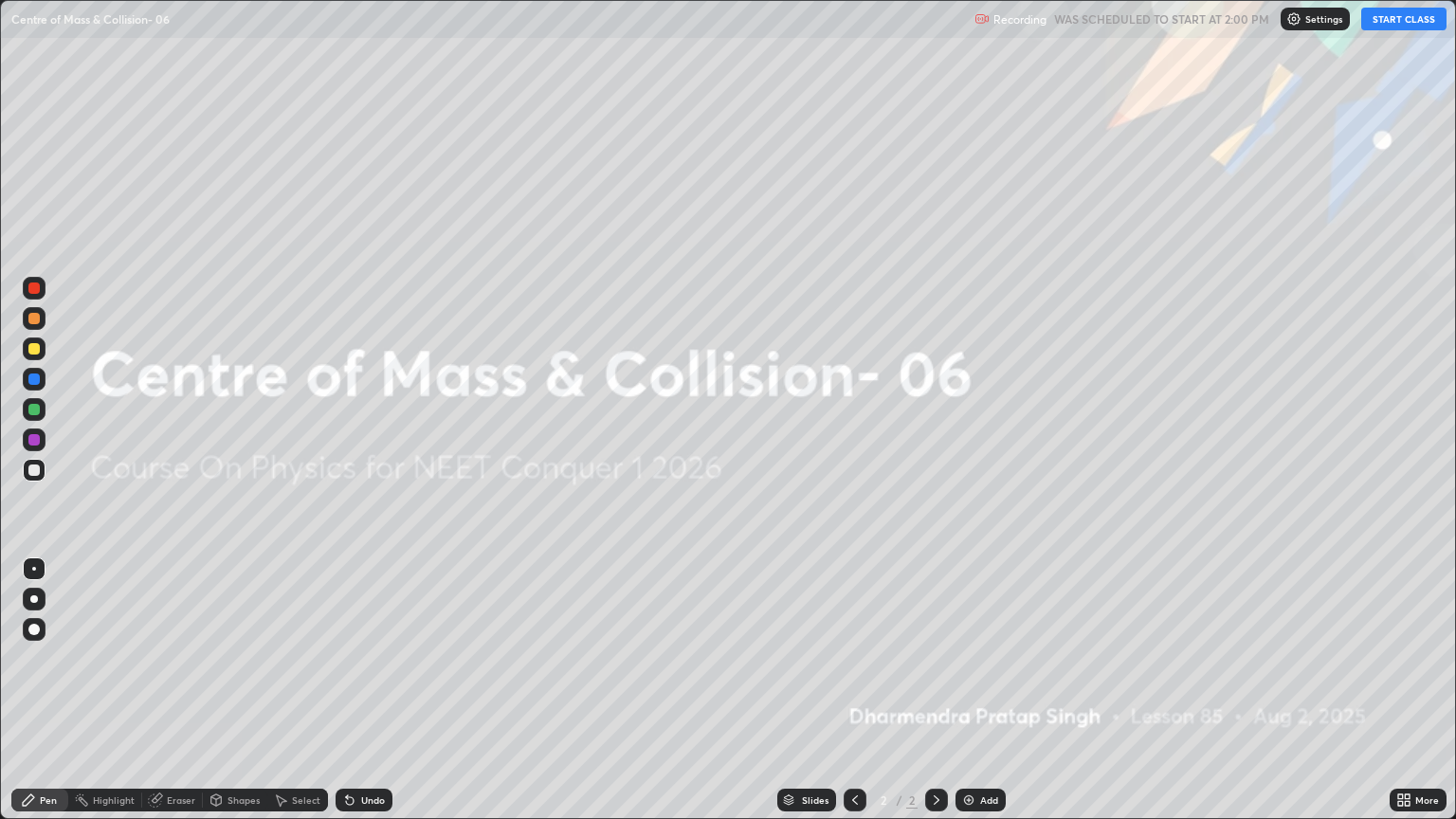 scroll, scrollTop: 93973, scrollLeft: 93336, axis: both 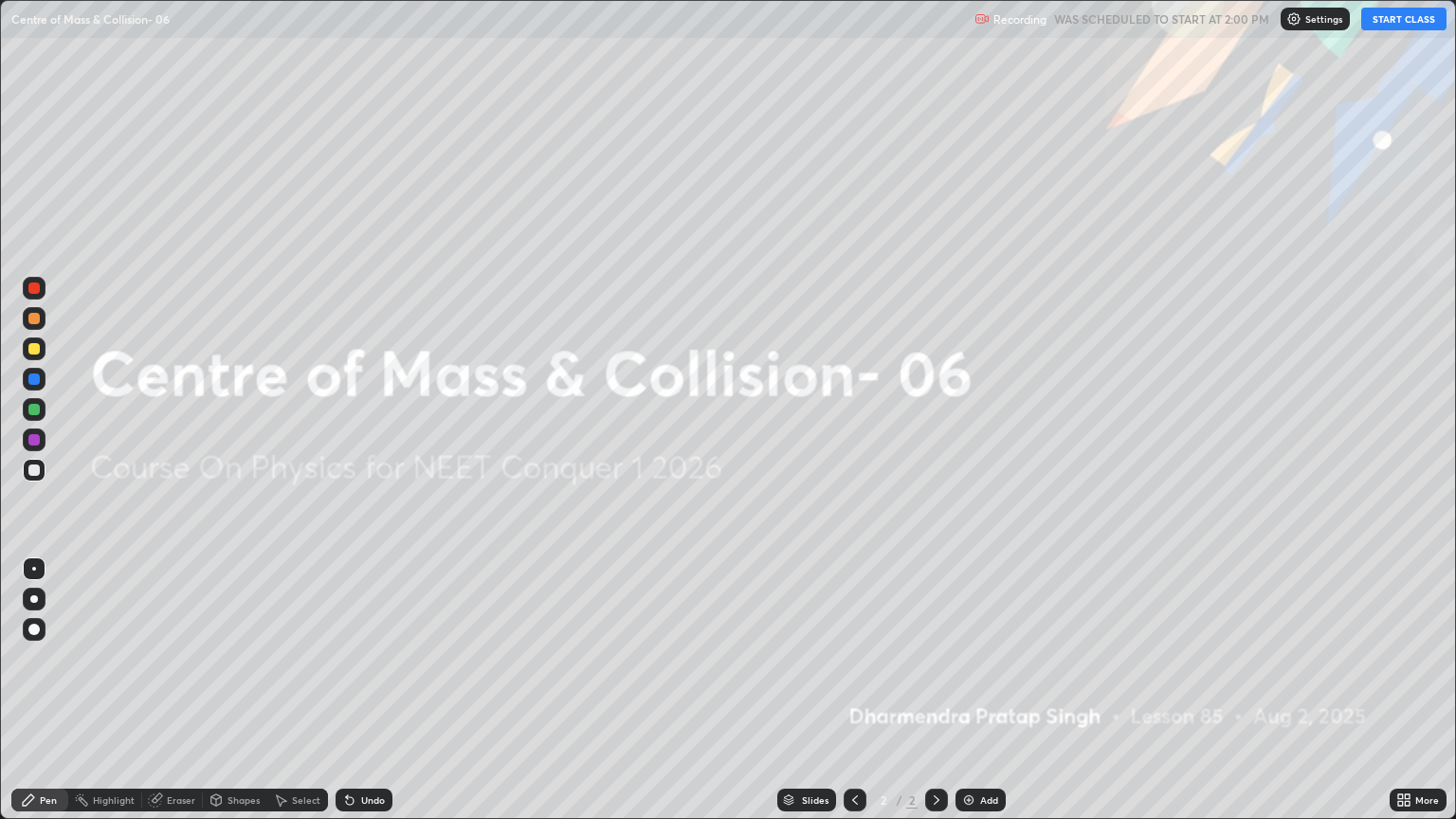 click on "START CLASS" at bounding box center (1404, 19) 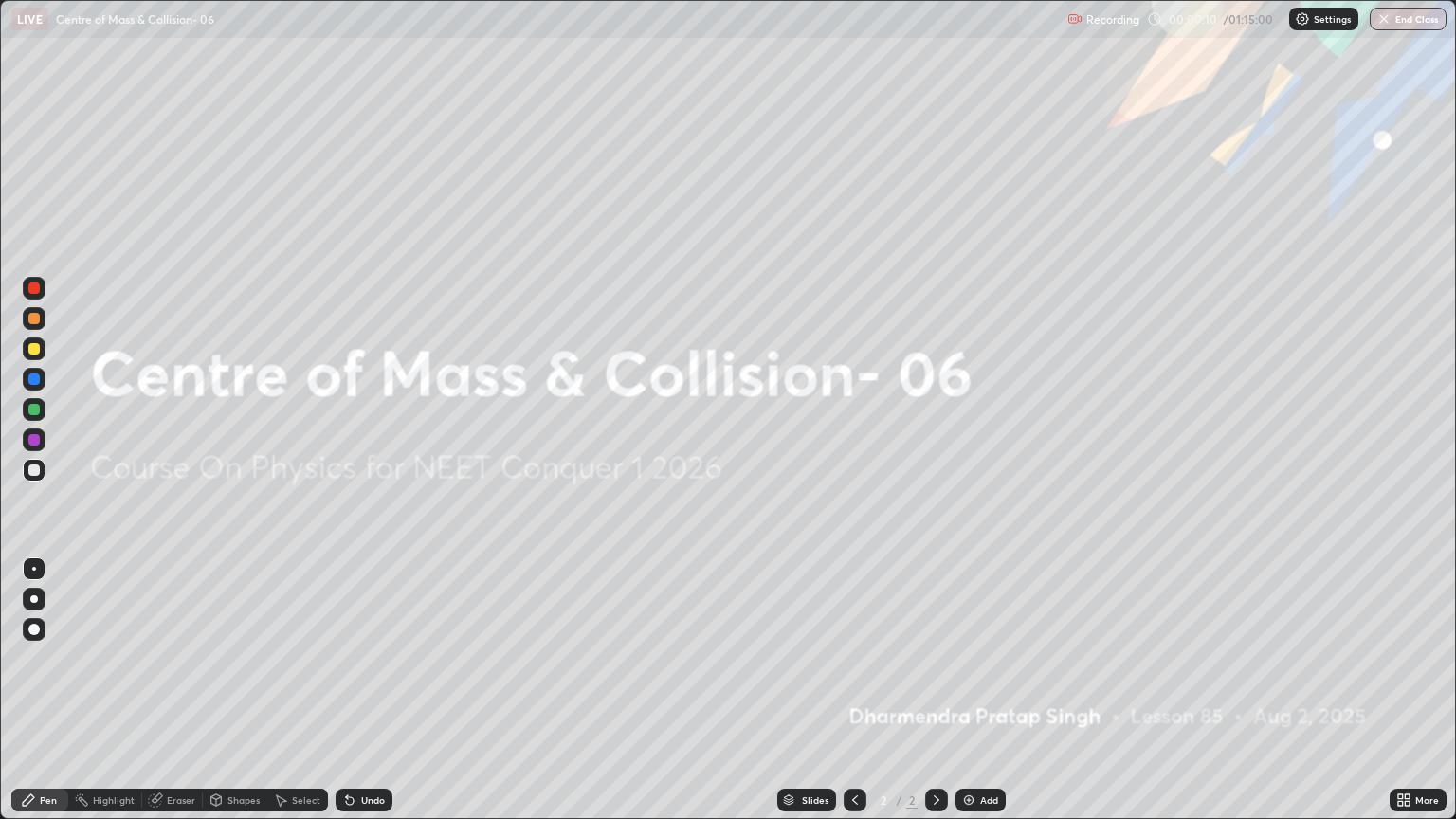 click on "Add" at bounding box center (980, 800) 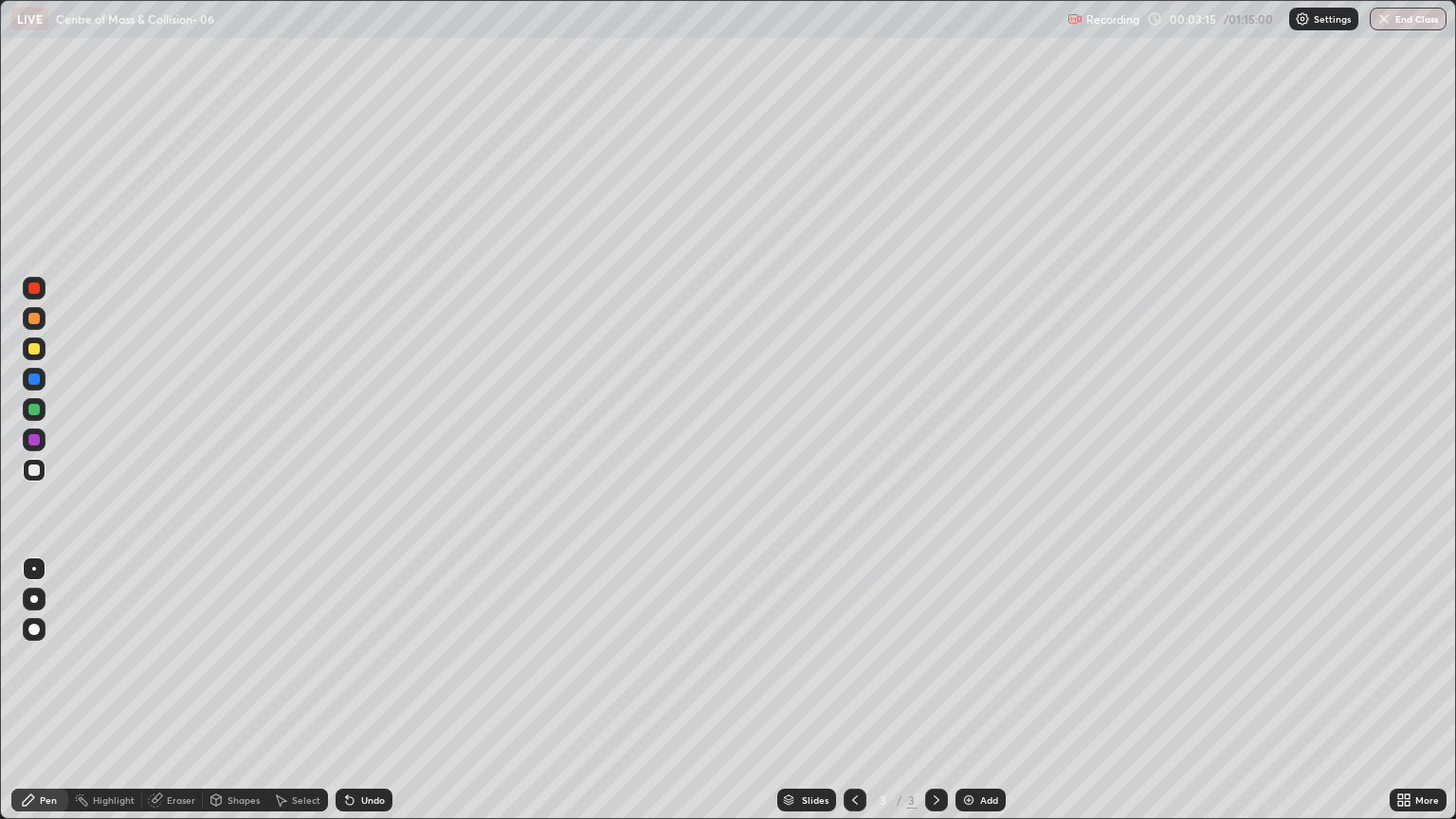 click on "Add" at bounding box center (989, 800) 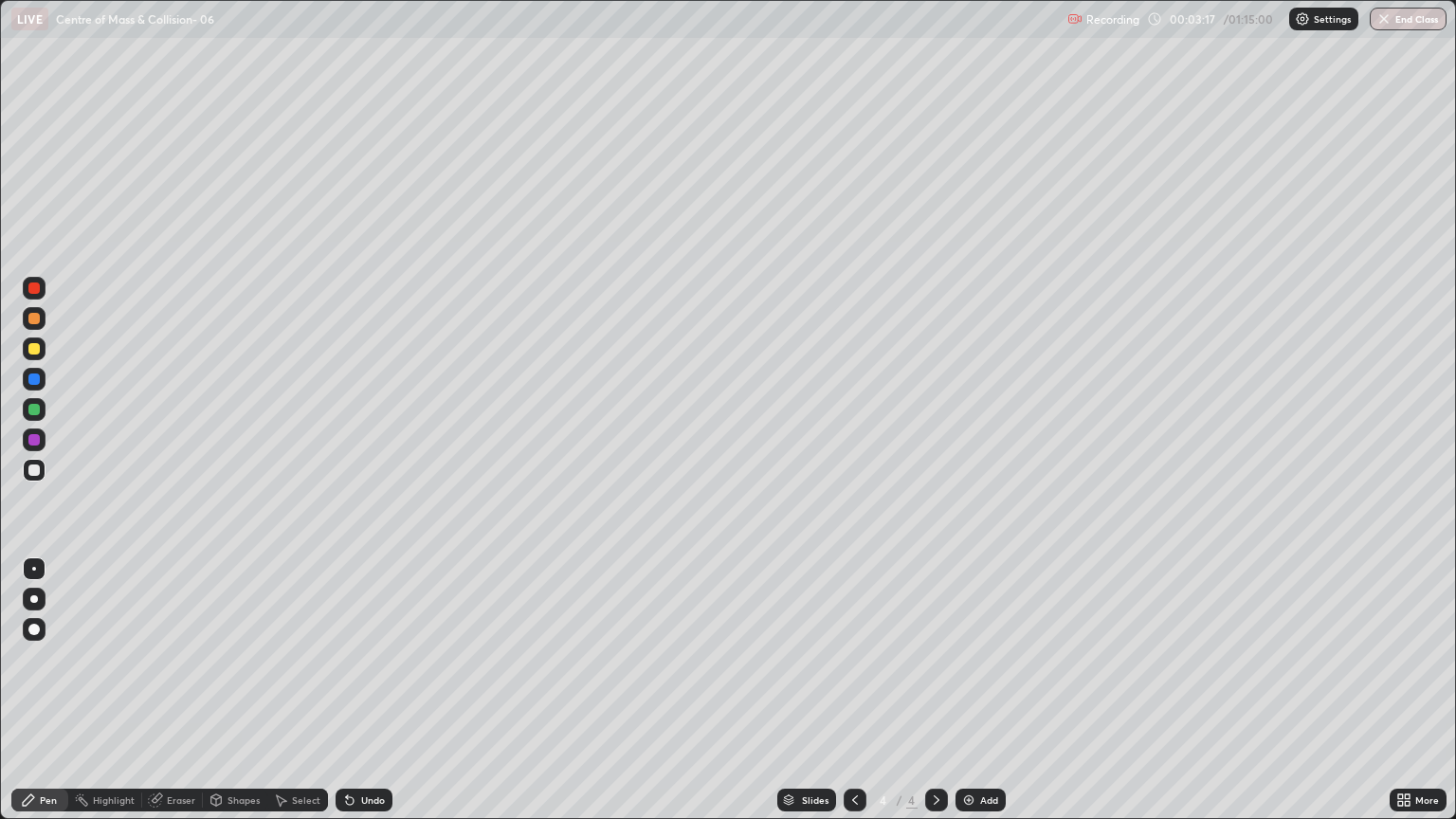 click on "Pen" at bounding box center (48, 800) 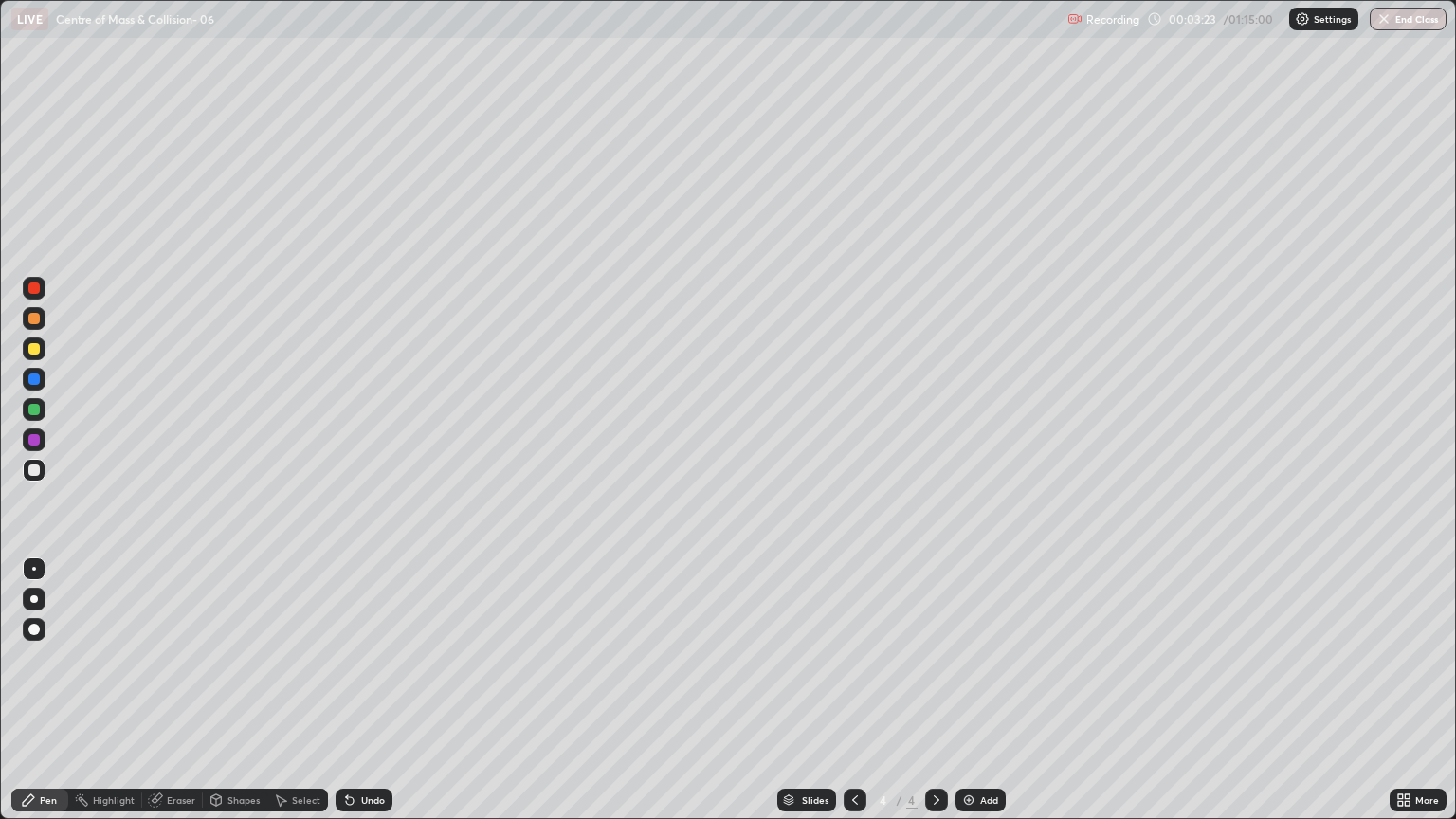 click 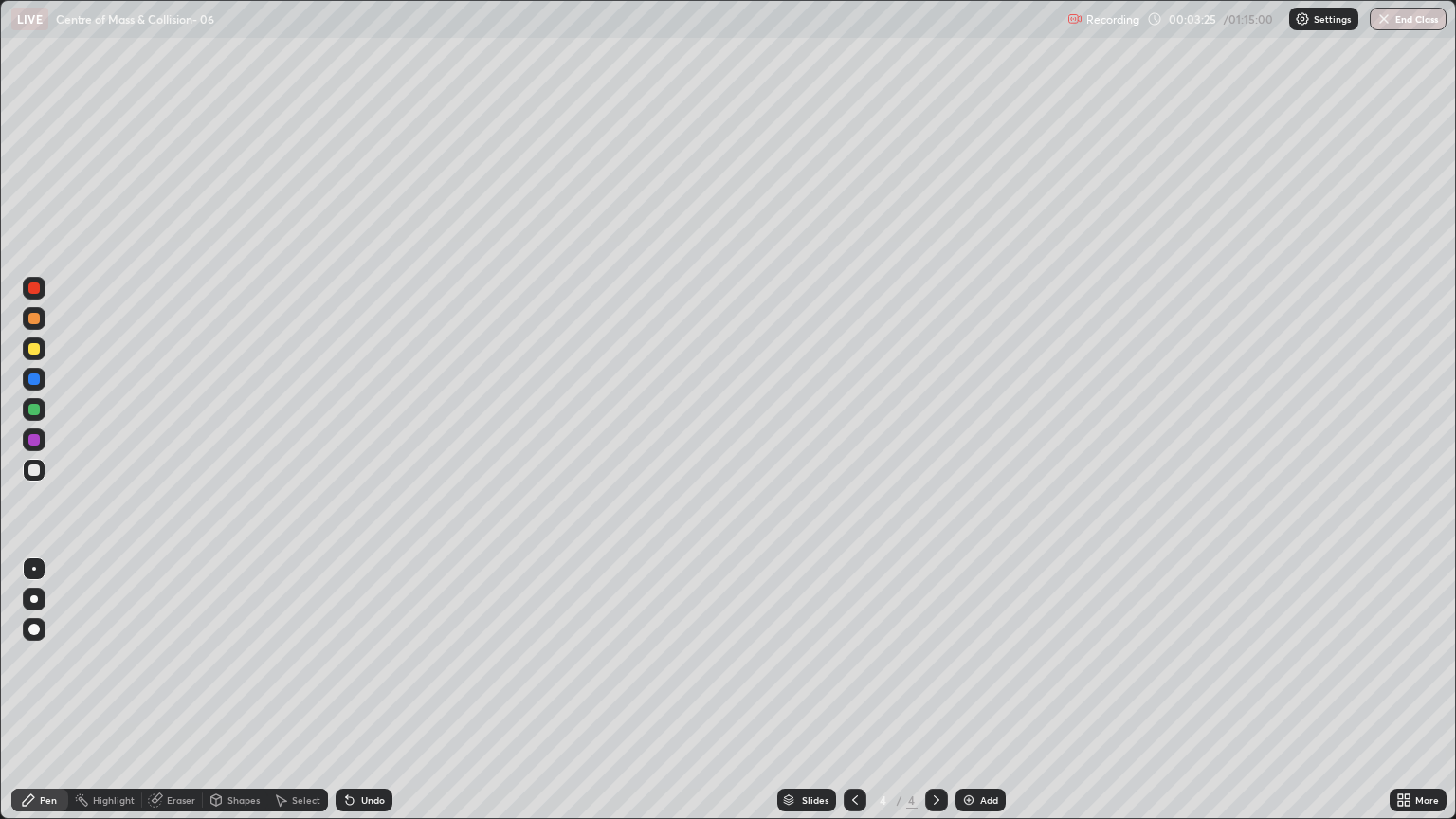 click 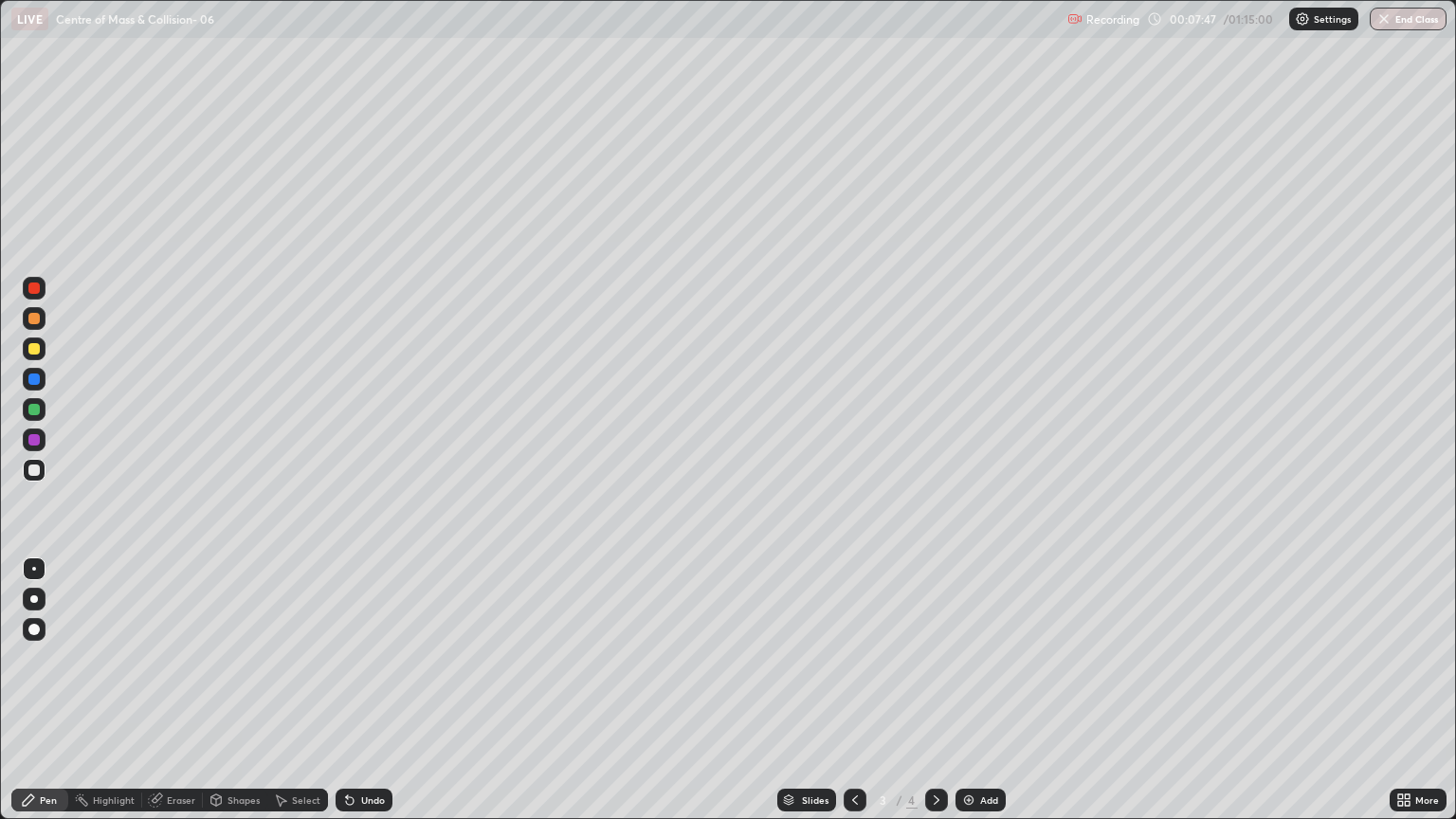 click on "Add" at bounding box center (989, 800) 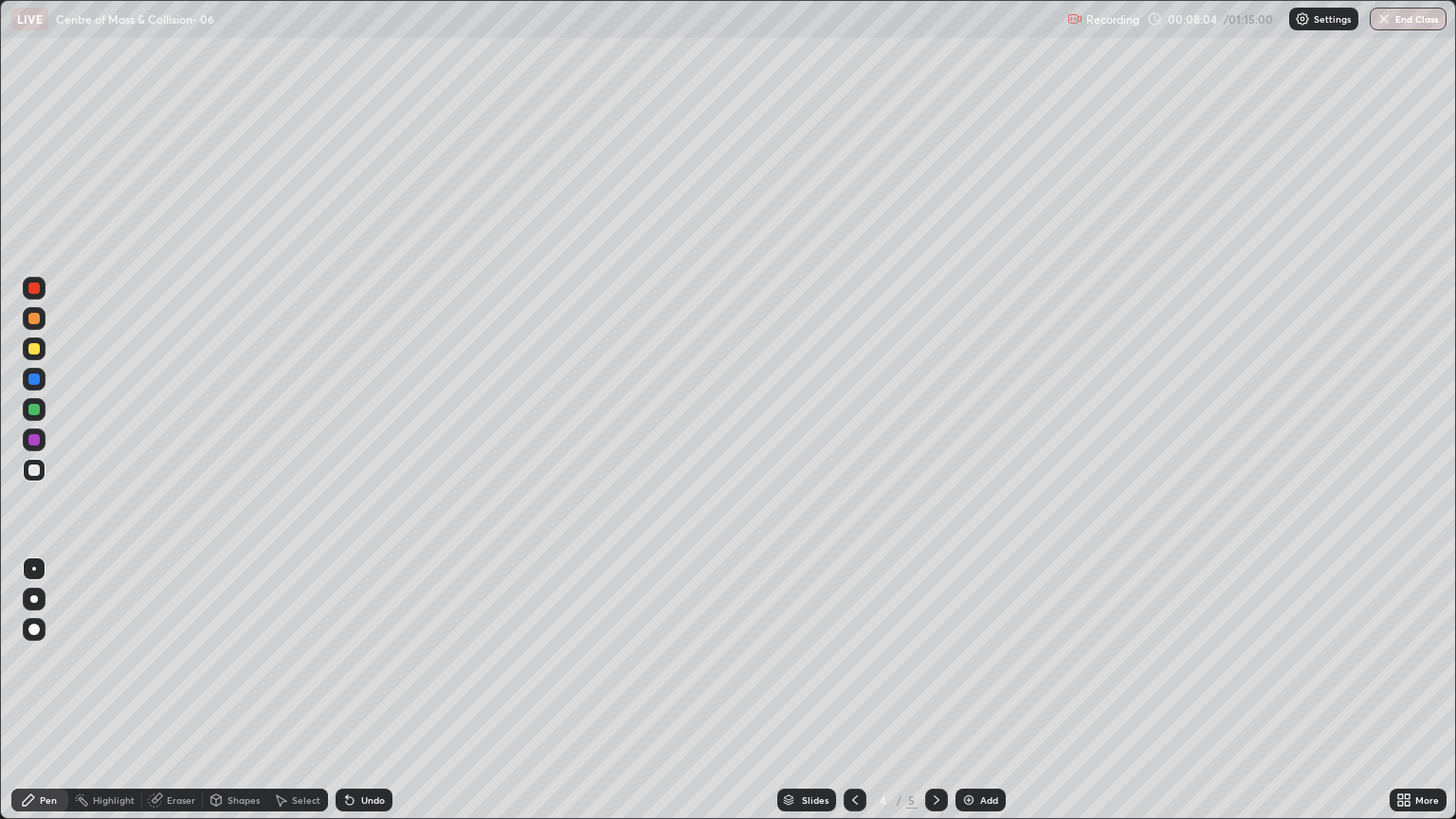 click at bounding box center [34, 470] 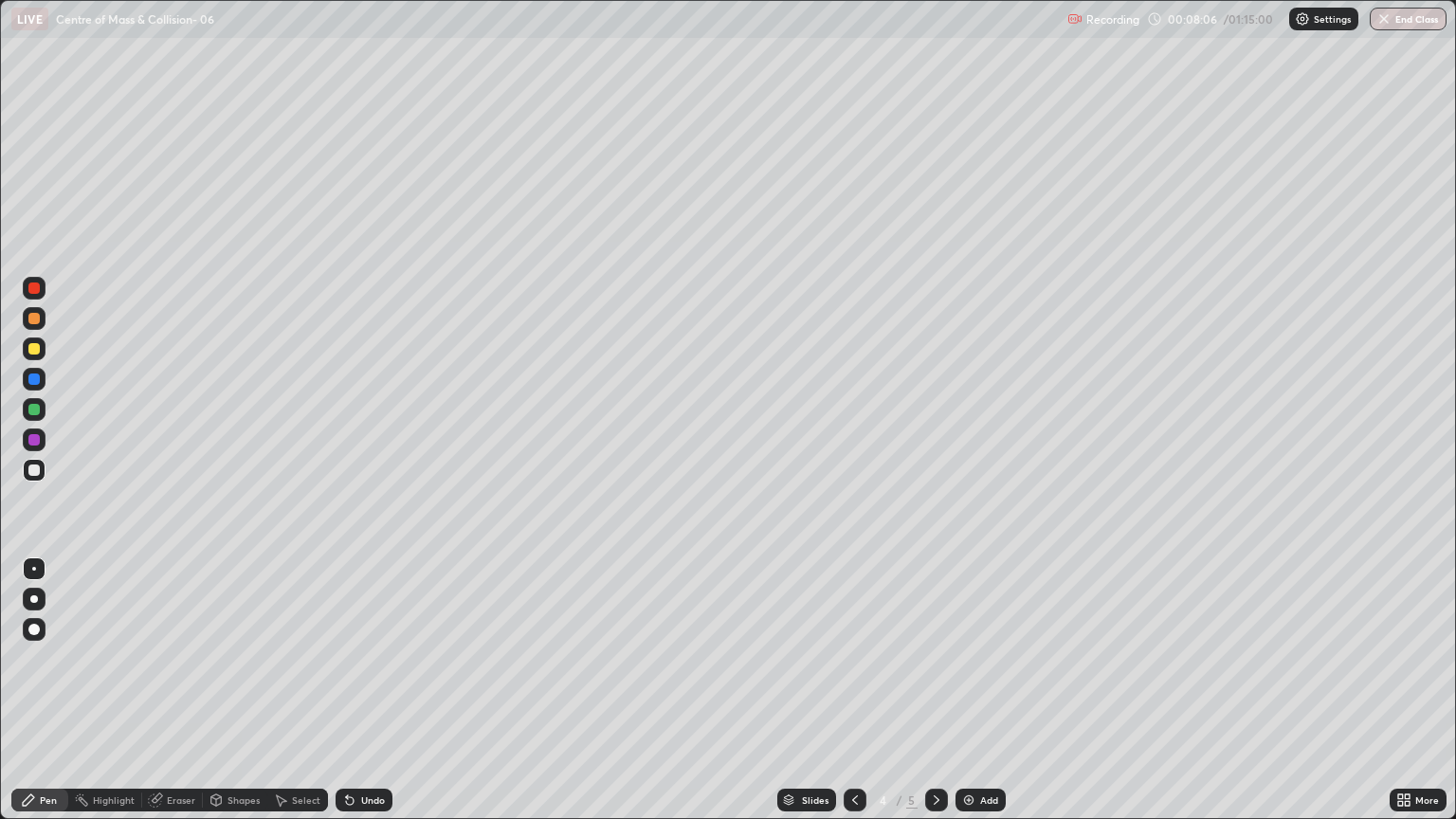 click at bounding box center [34, 629] 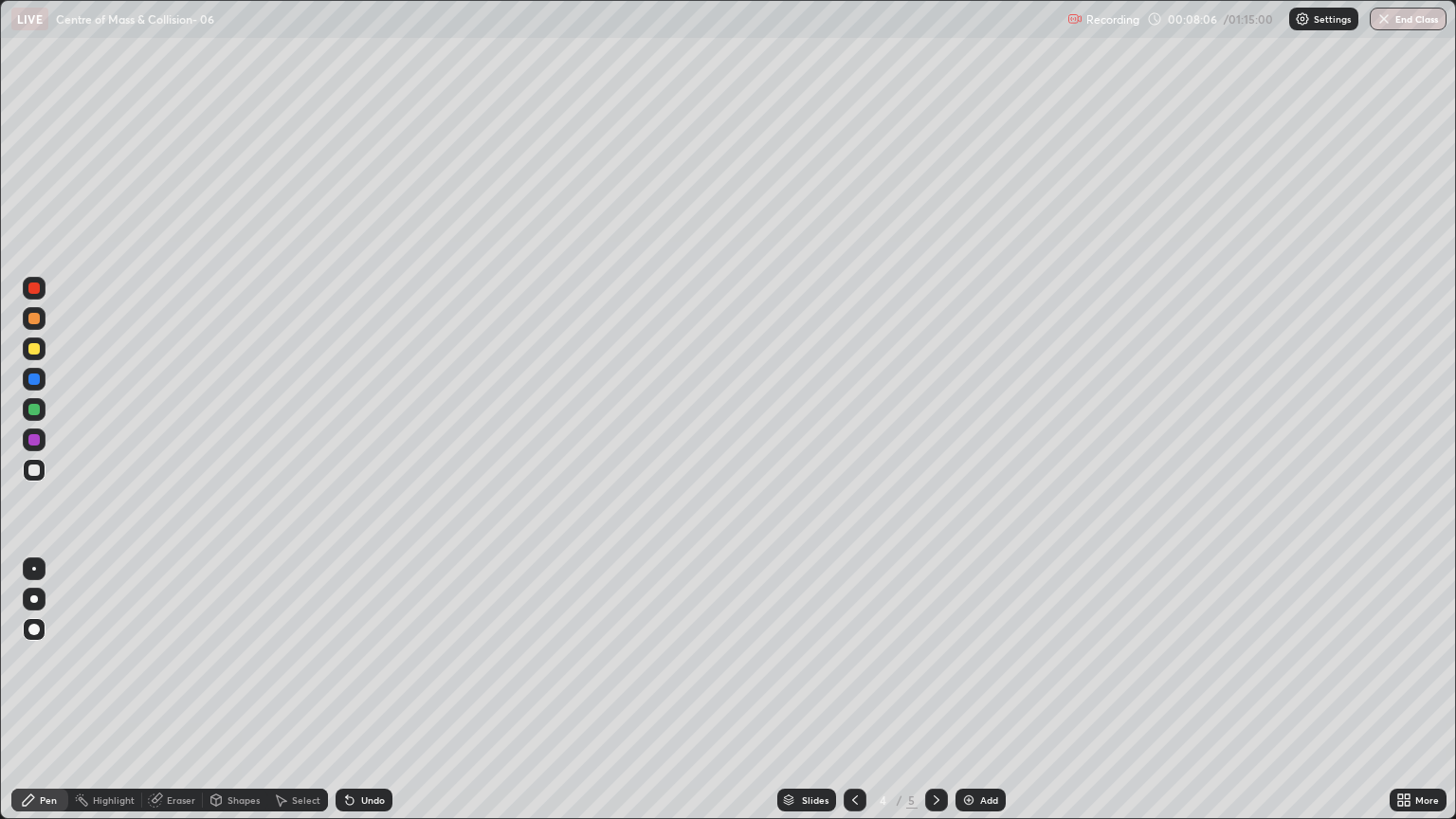click at bounding box center (34, 470) 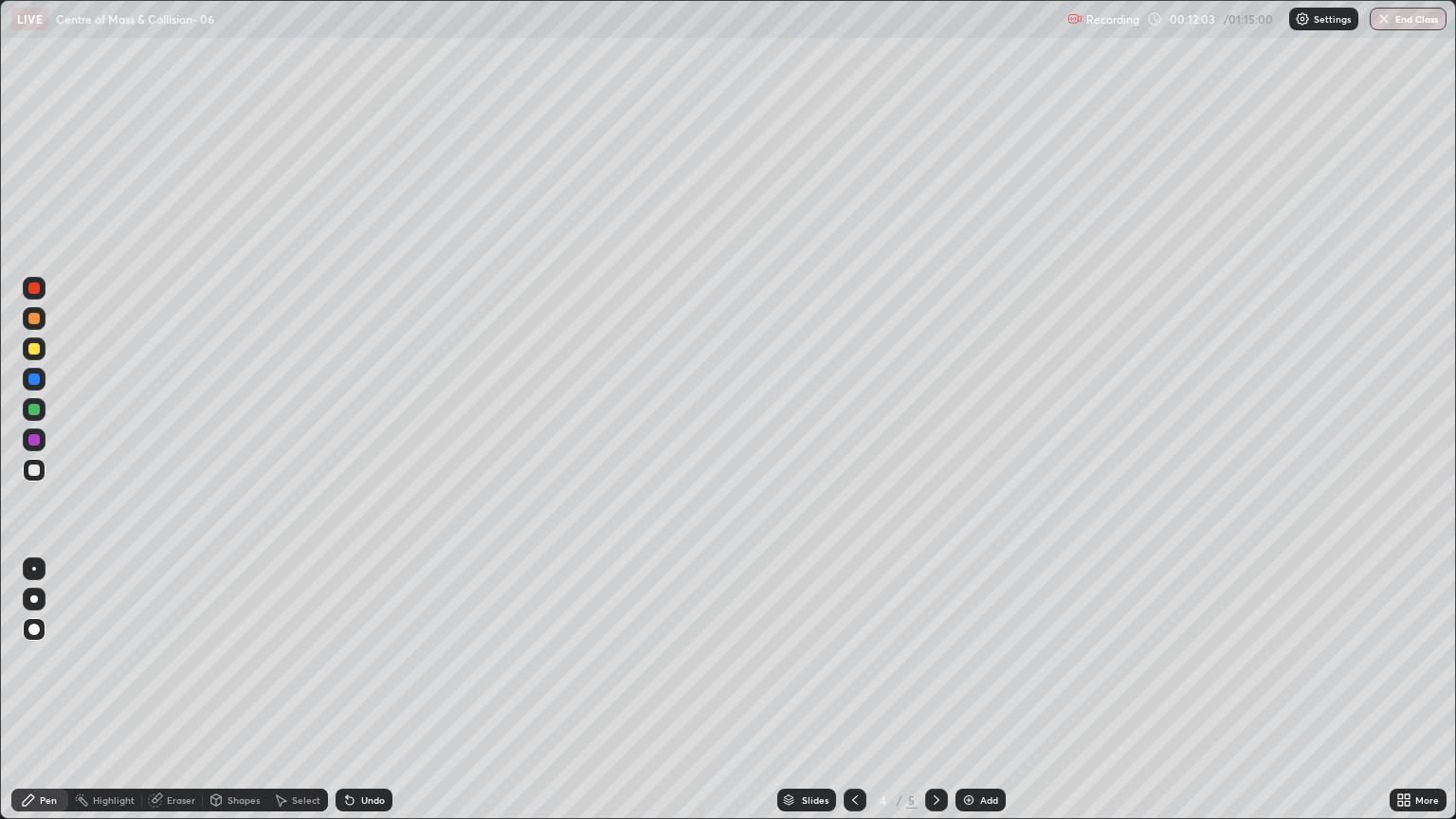 click on "Add" at bounding box center (980, 800) 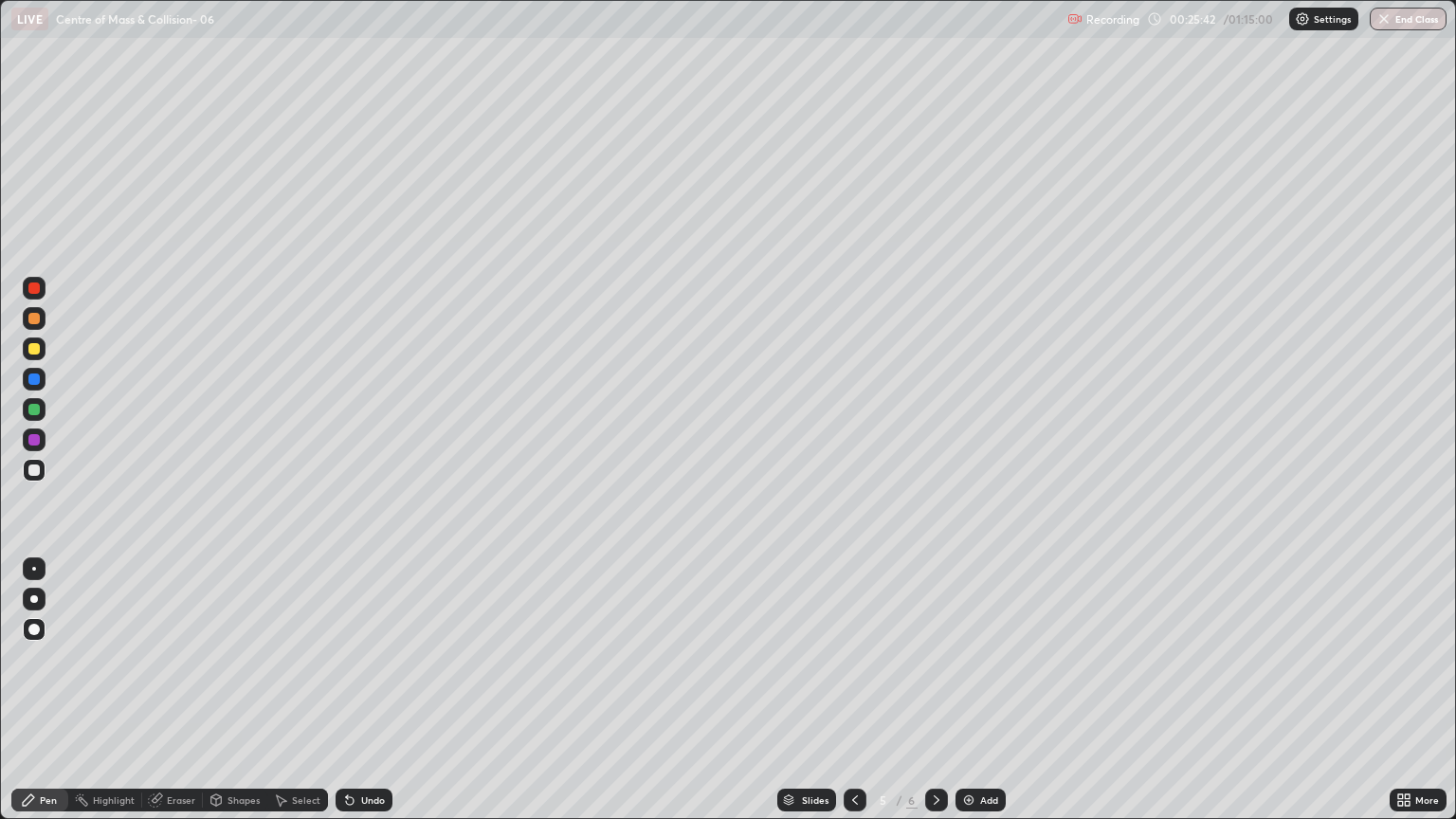 click 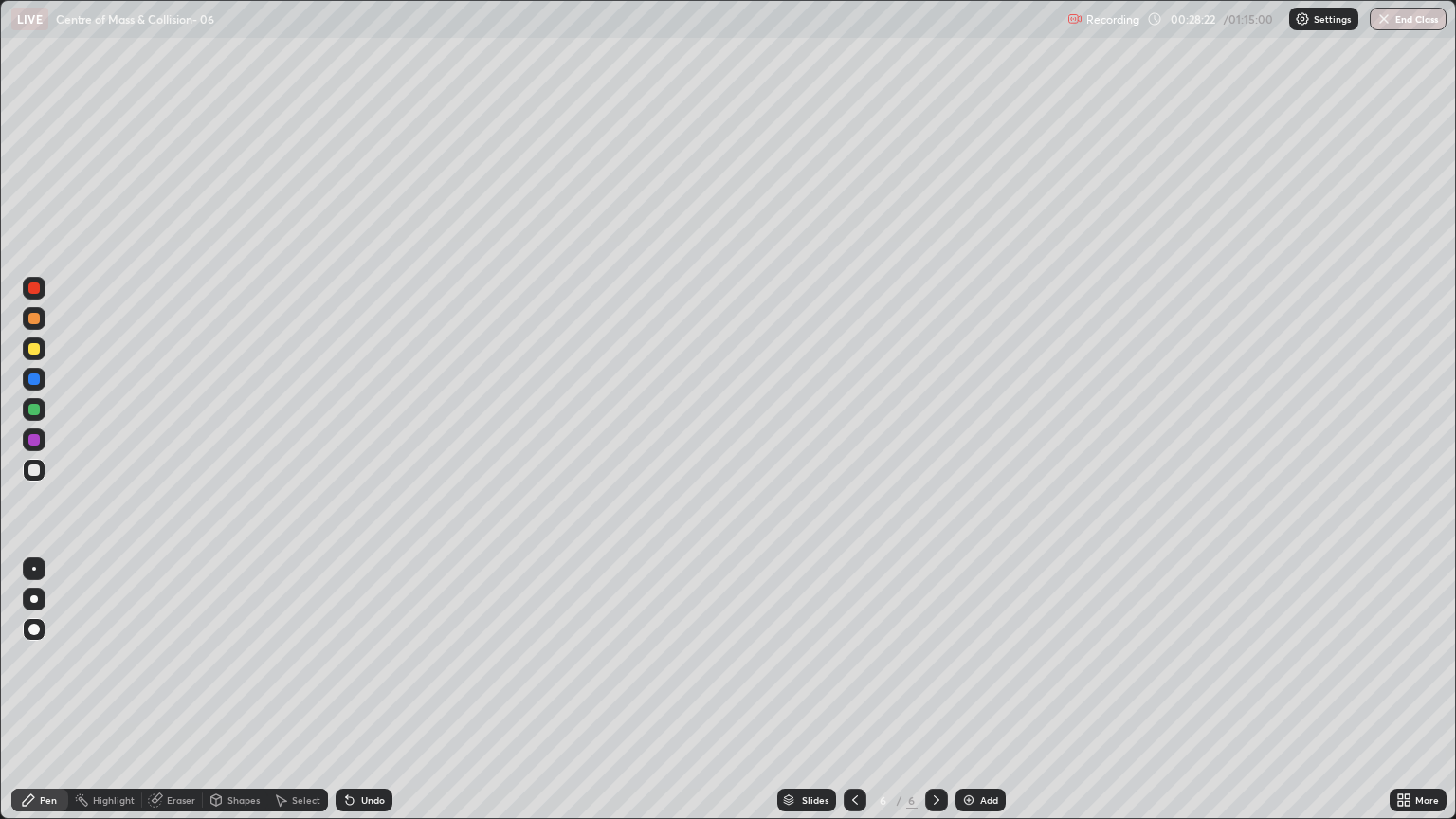 click at bounding box center [34, 410] 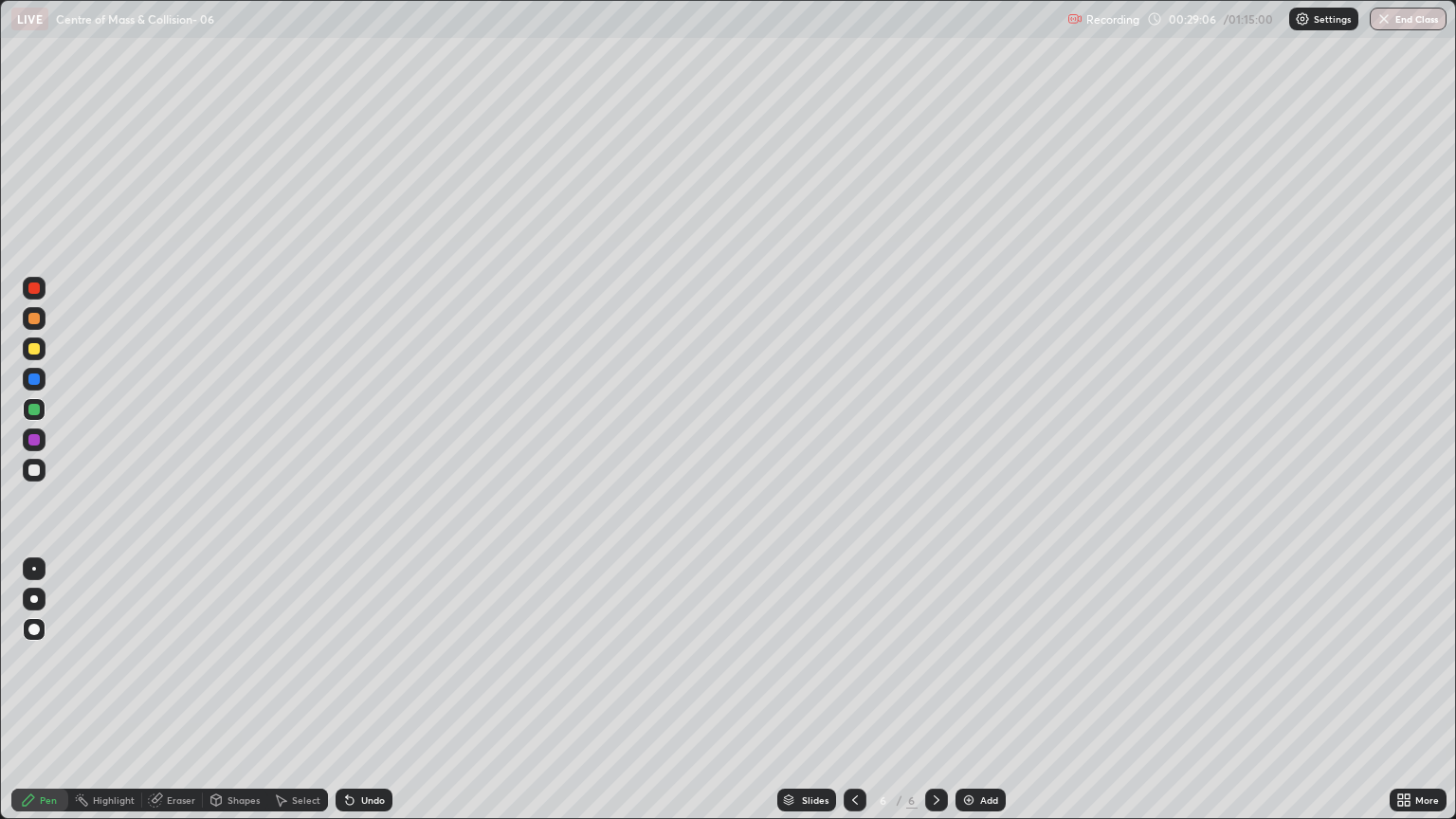 click on "Eraser" at bounding box center [181, 800] 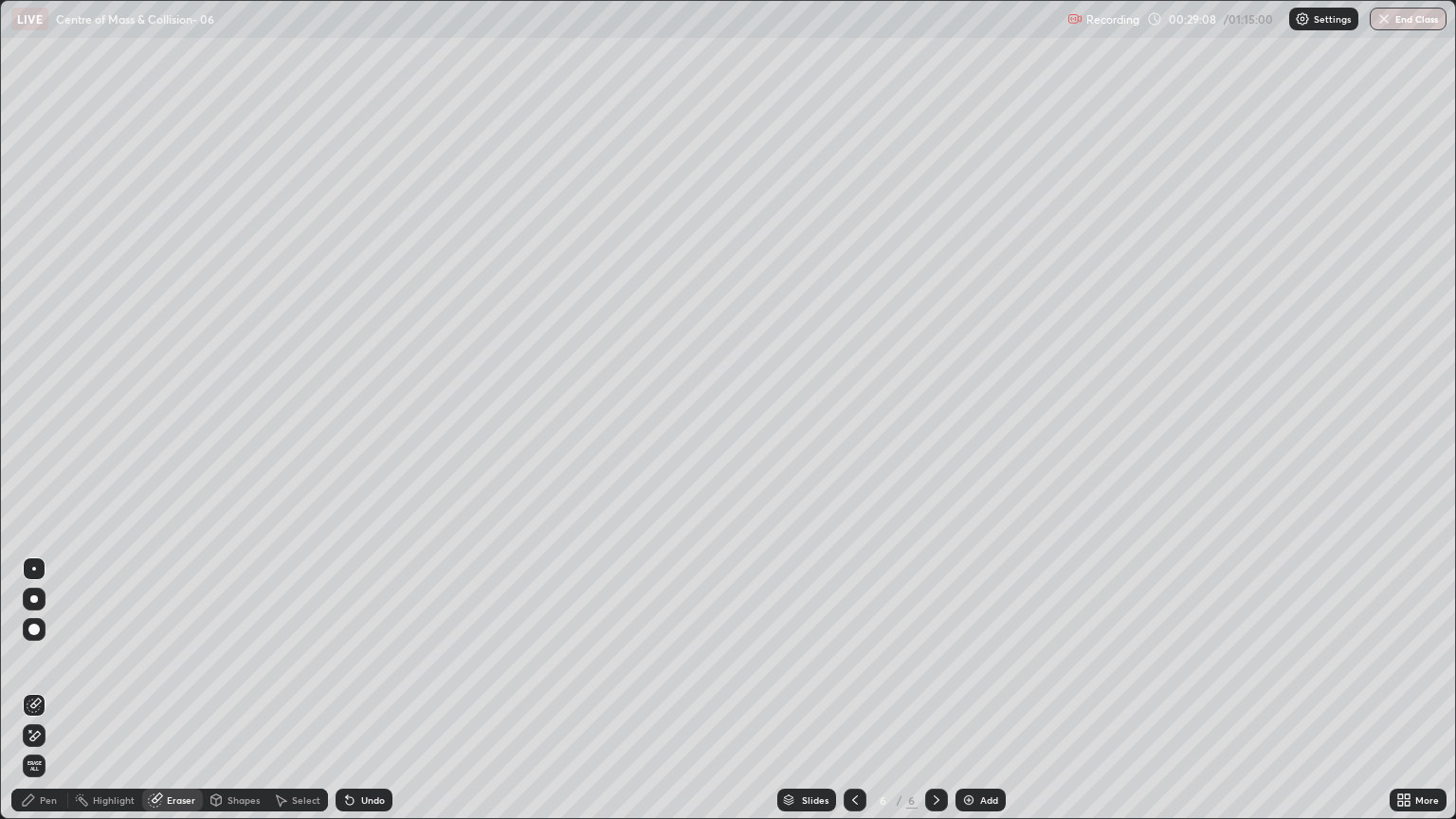 click on "Pen" at bounding box center (40, 800) 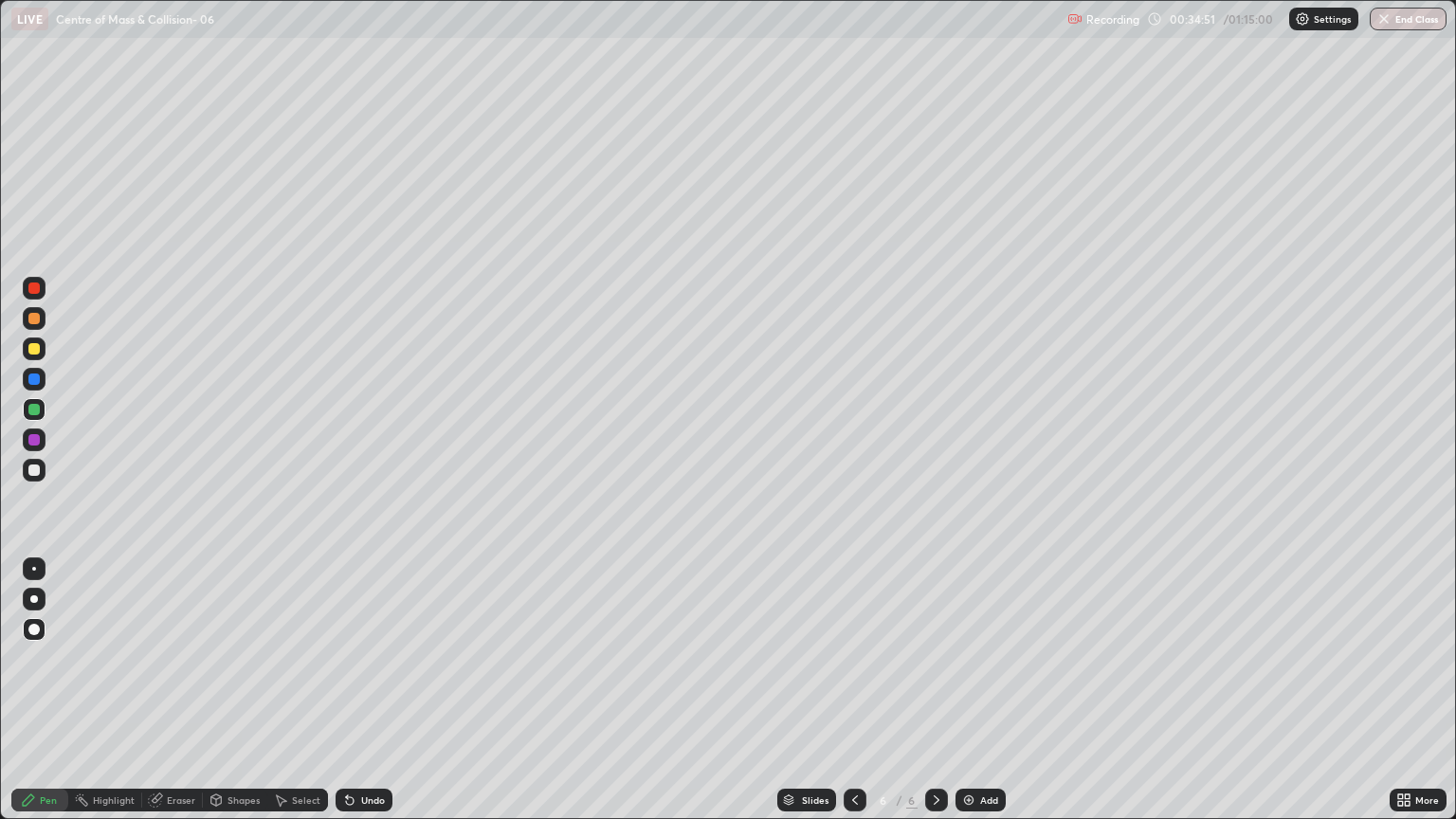 click on "Add" at bounding box center (989, 800) 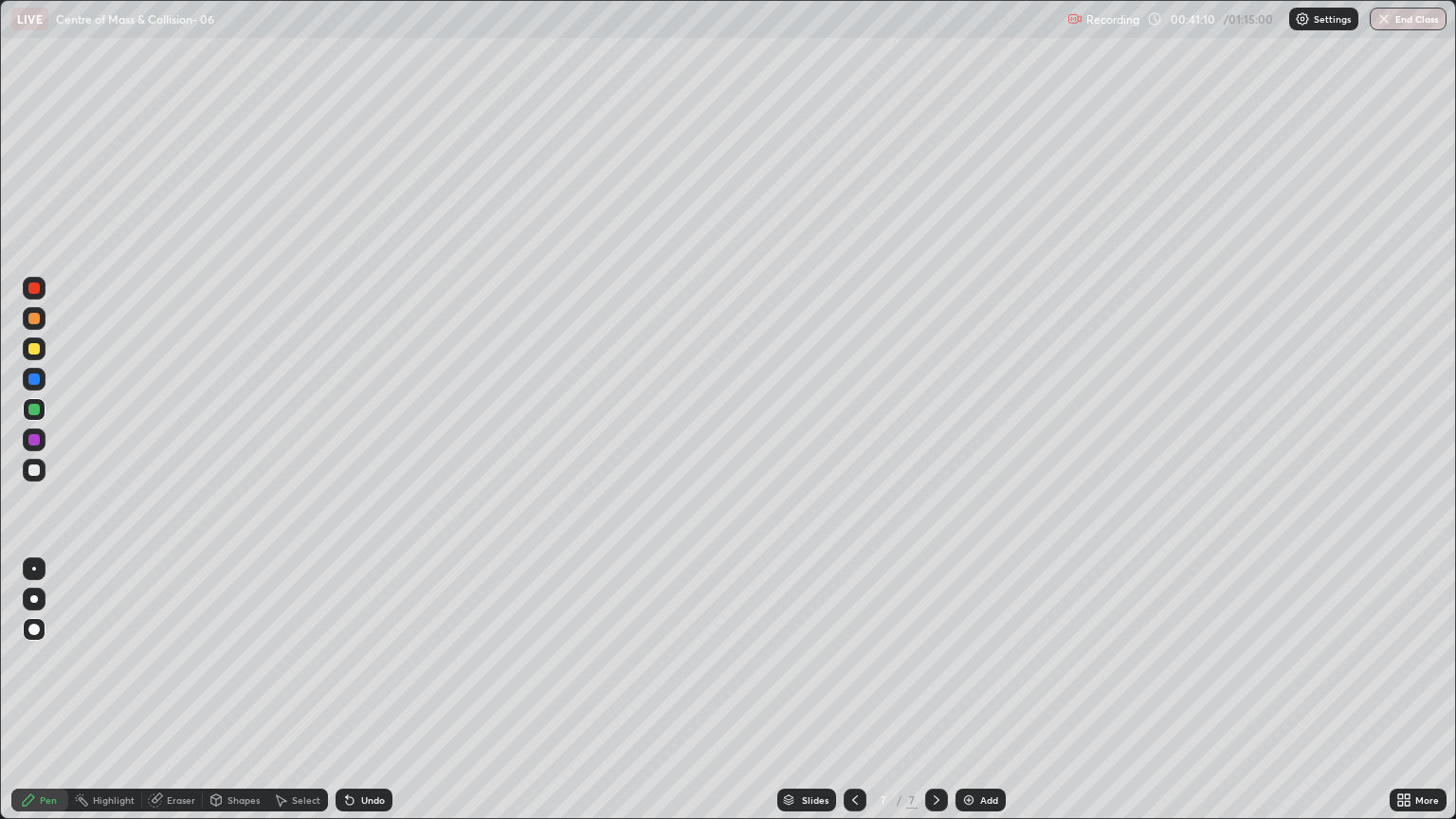 click at bounding box center [34, 470] 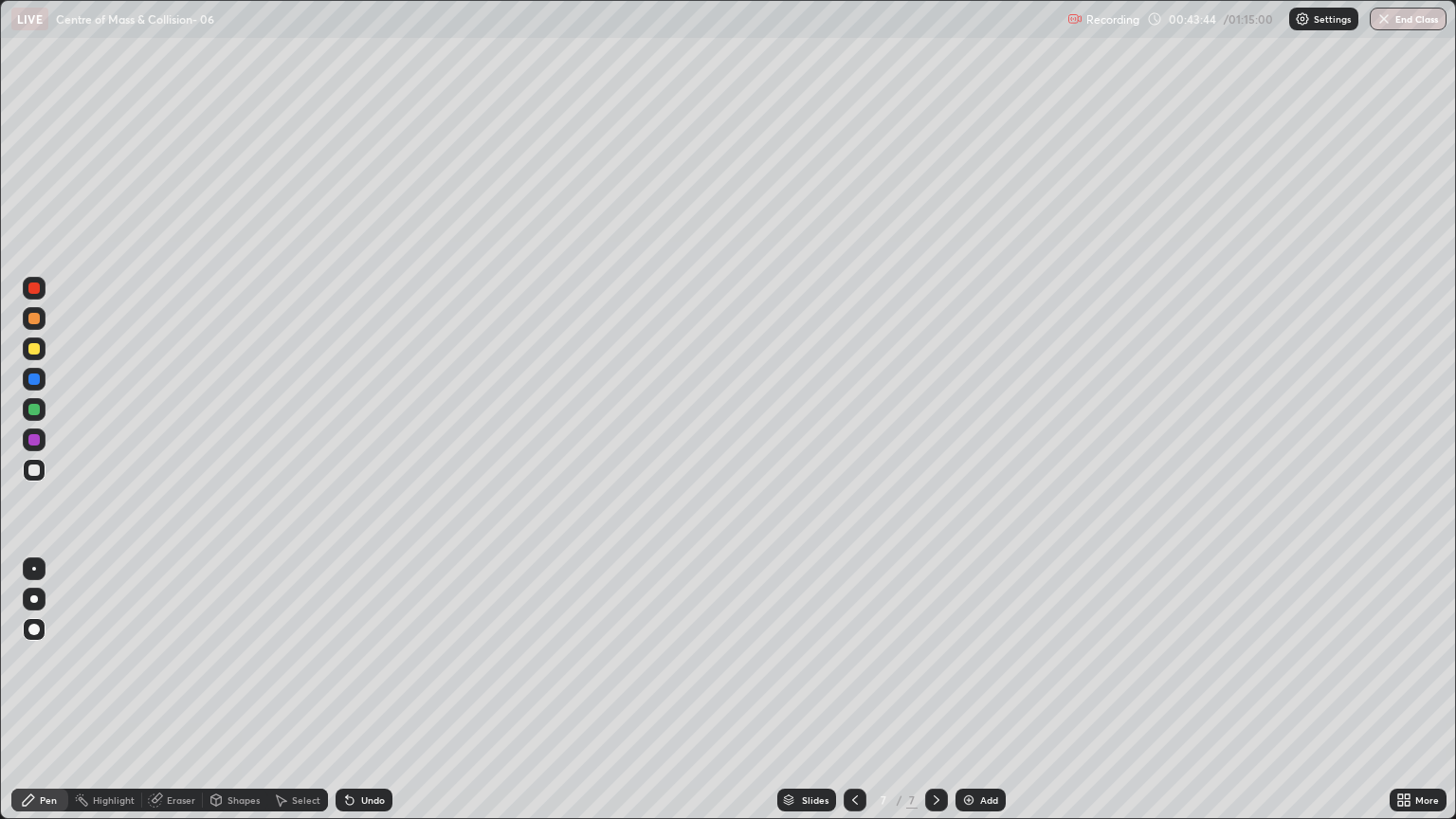 click on "Add" at bounding box center (989, 800) 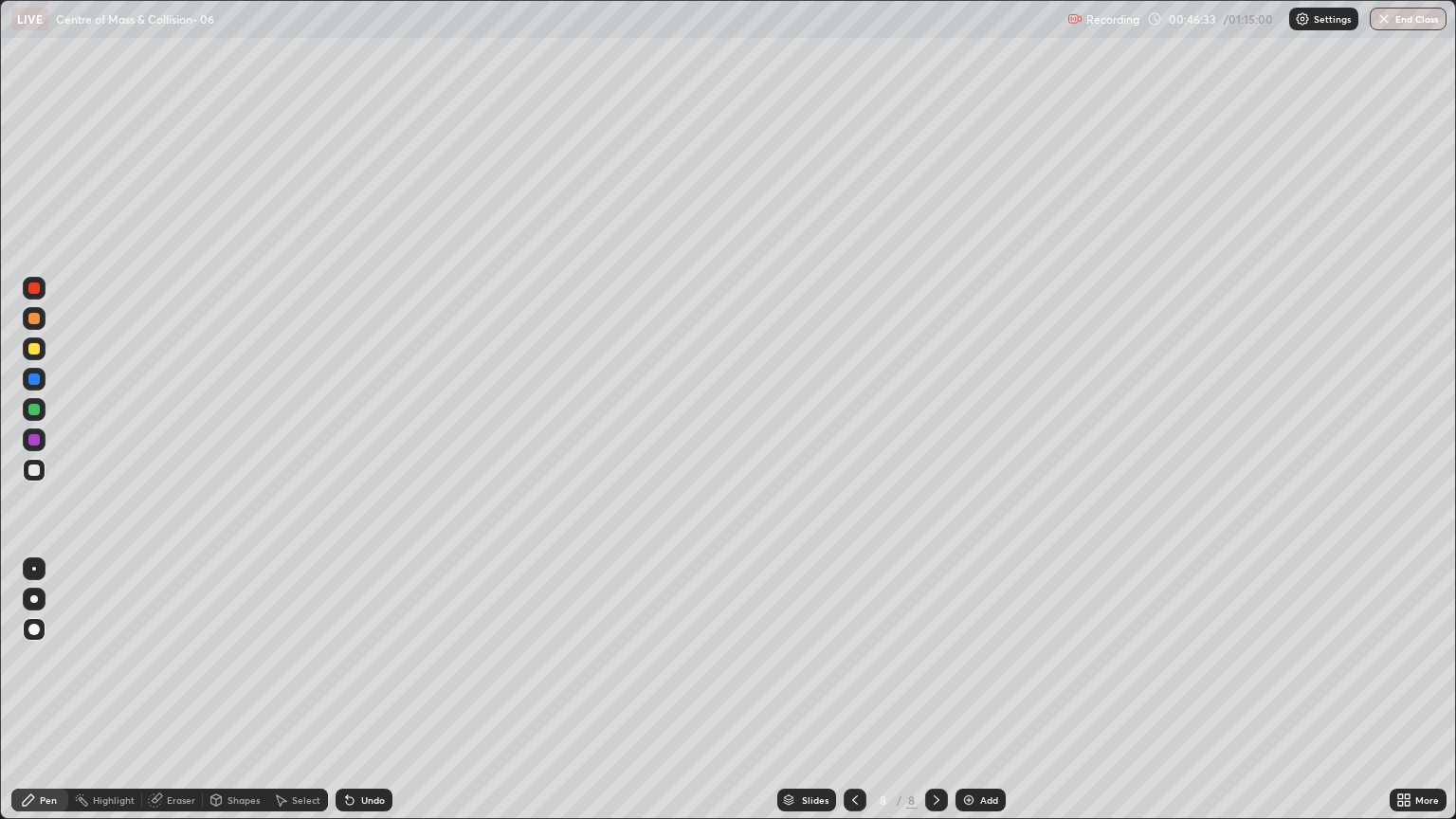 click on "Eraser" at bounding box center (181, 800) 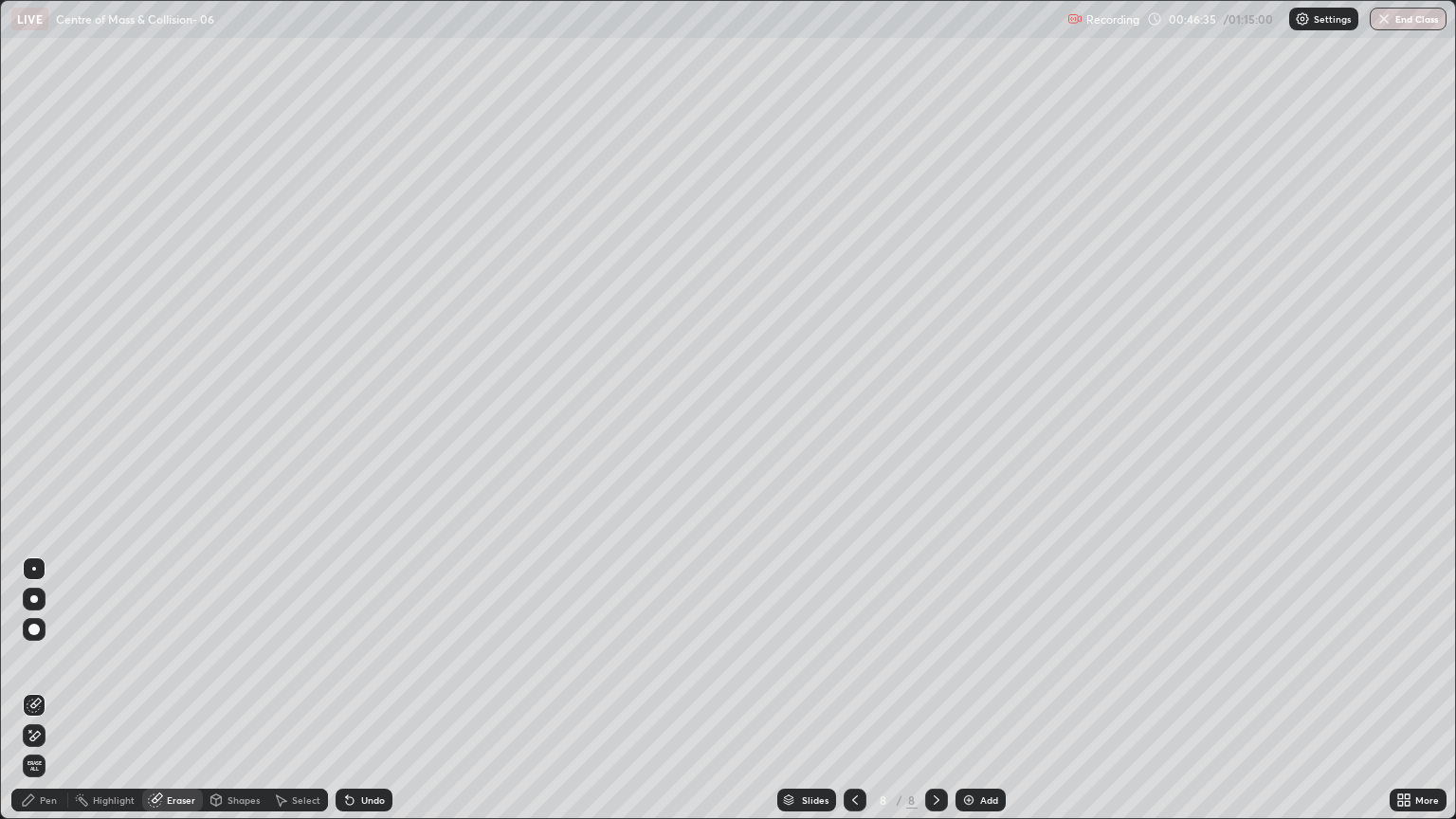 click on "Pen" at bounding box center [48, 800] 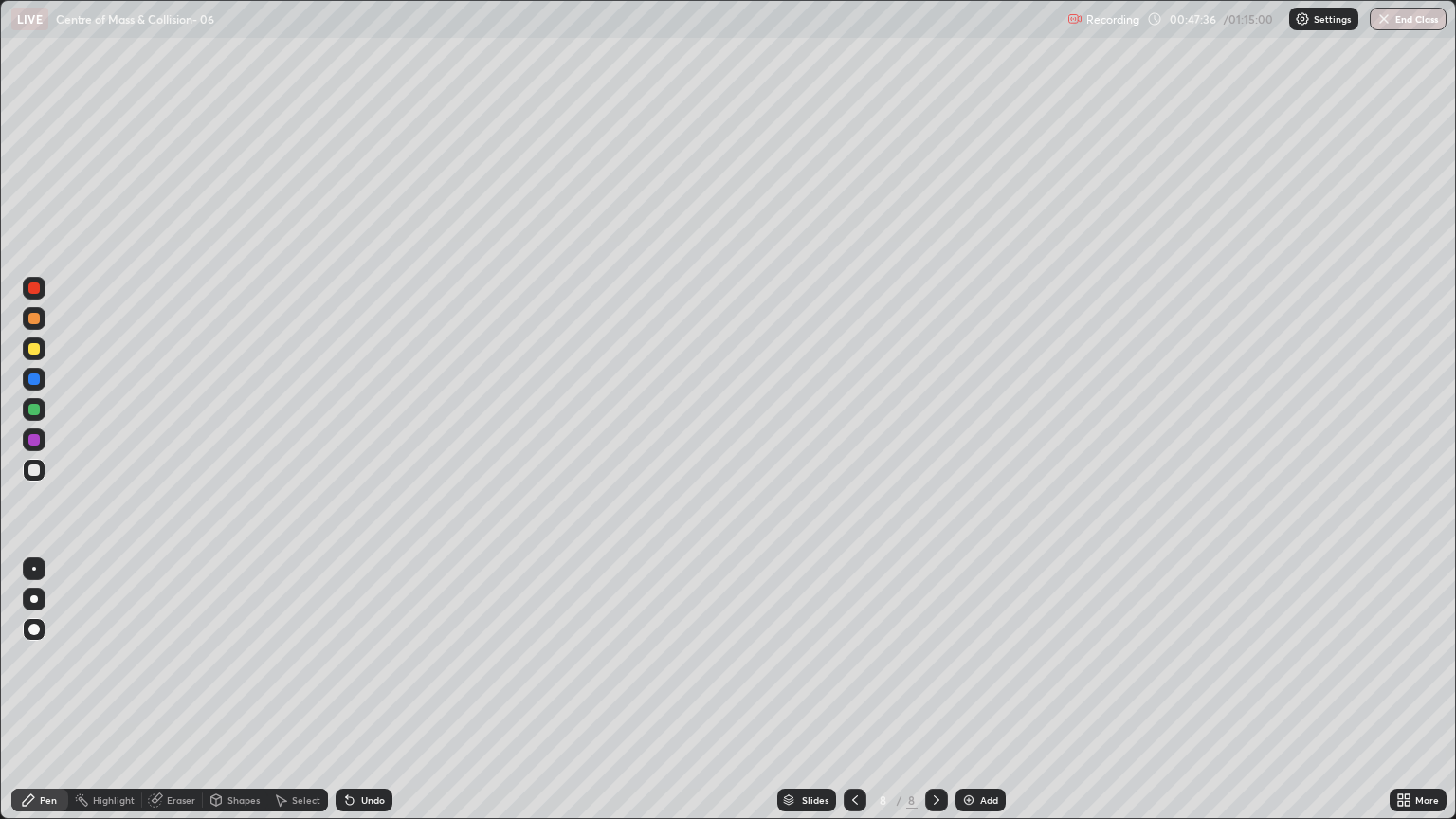 click 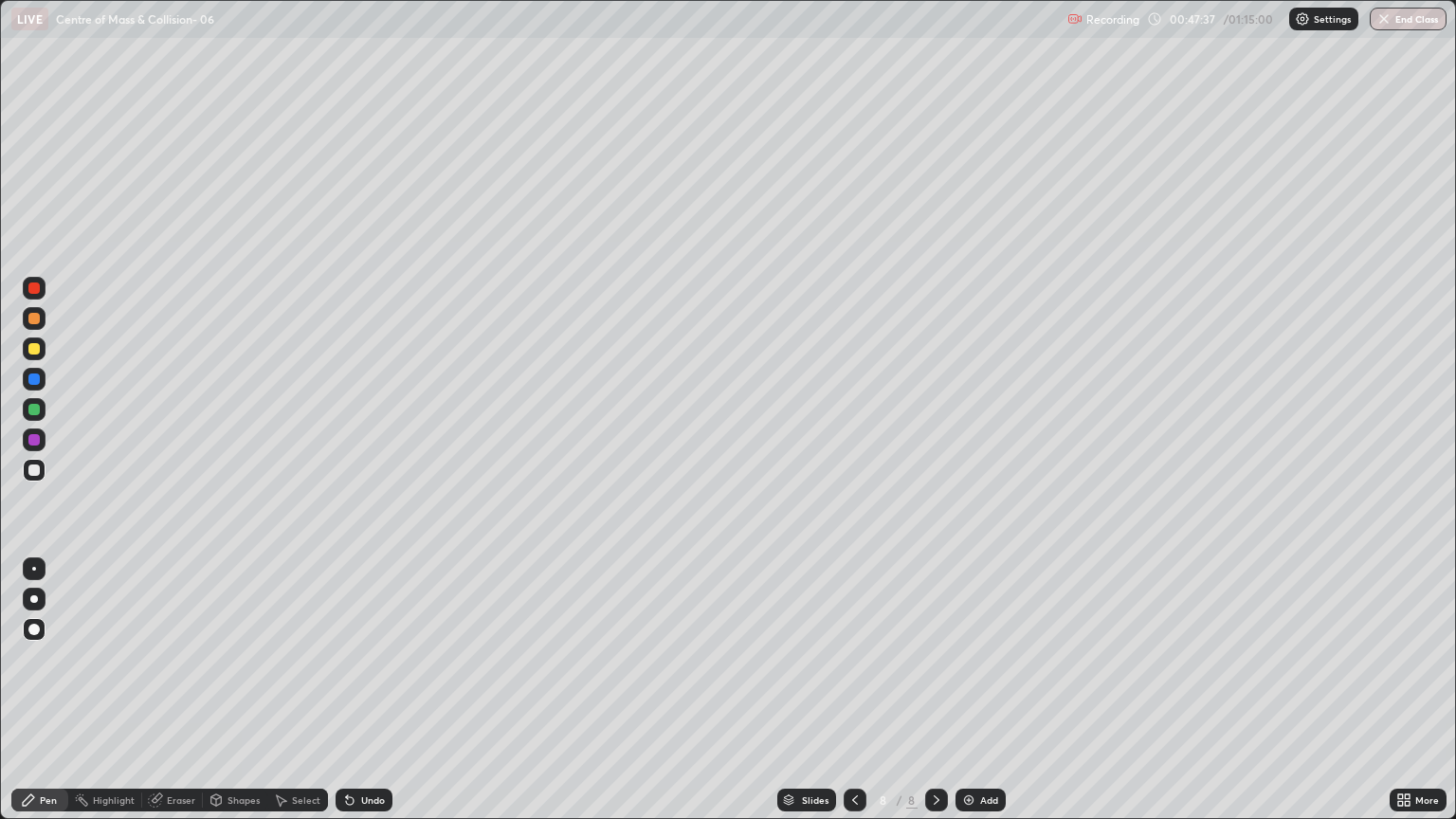 click on "Add" at bounding box center (980, 800) 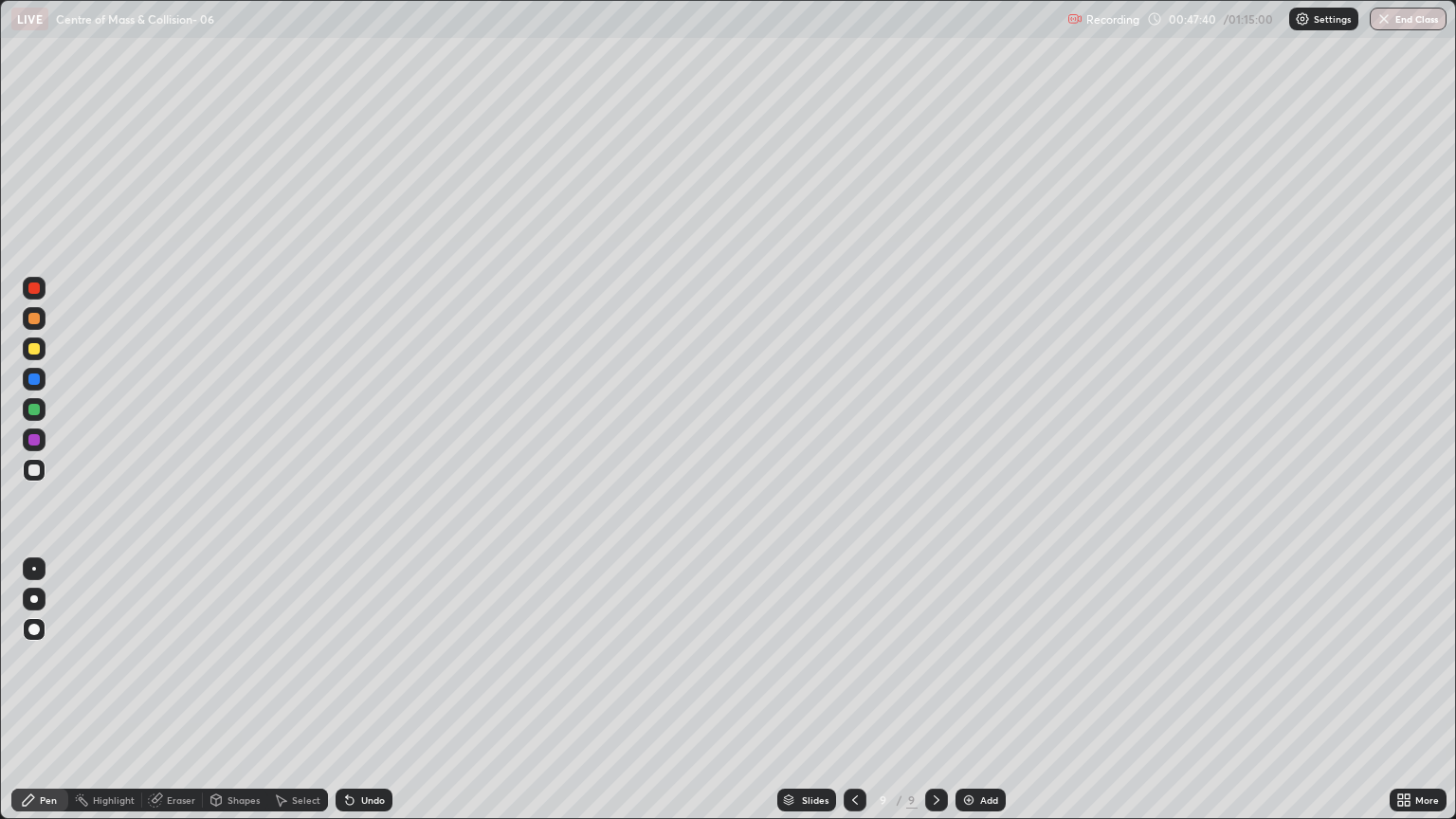 click at bounding box center [34, 318] 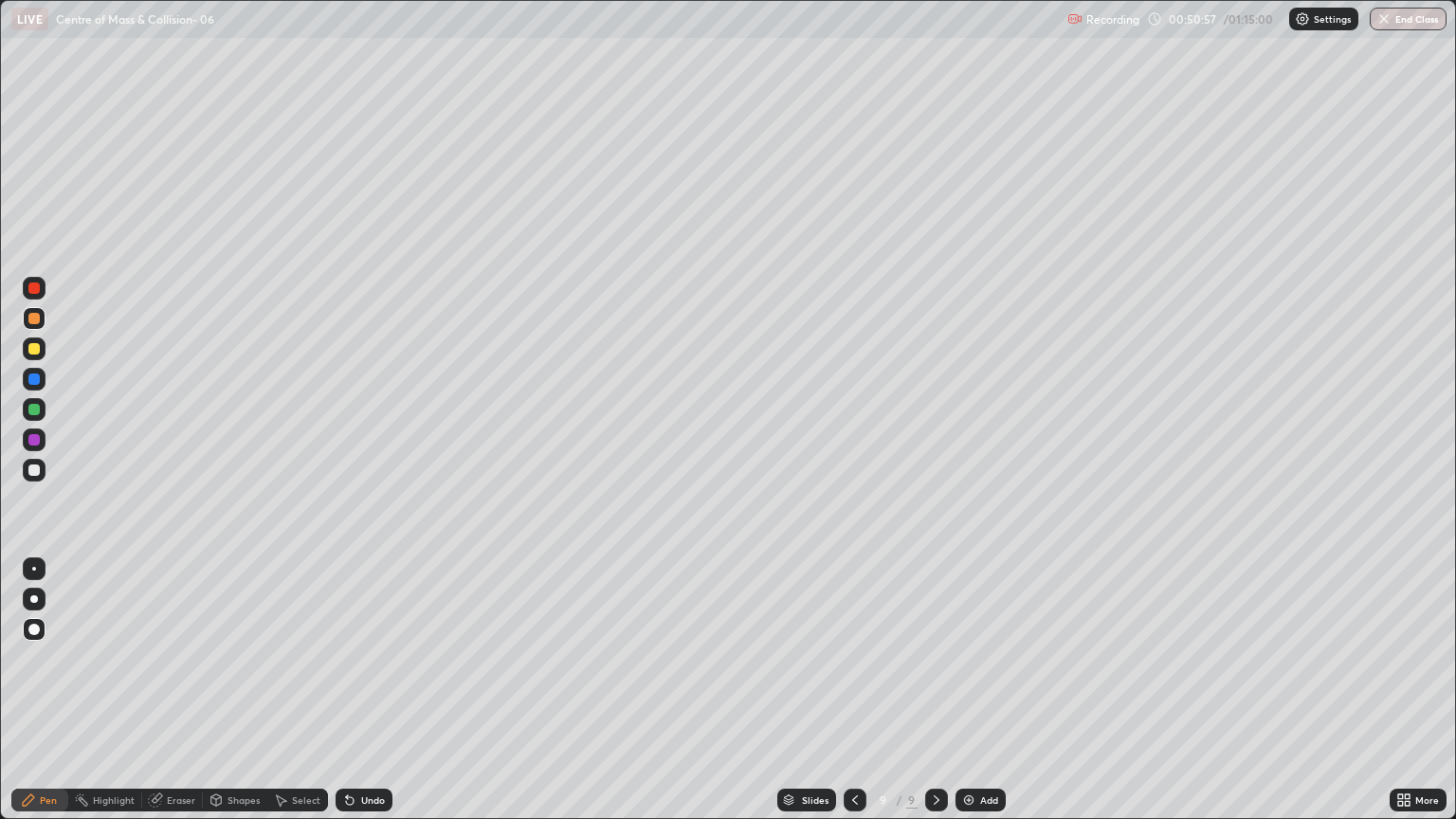 click 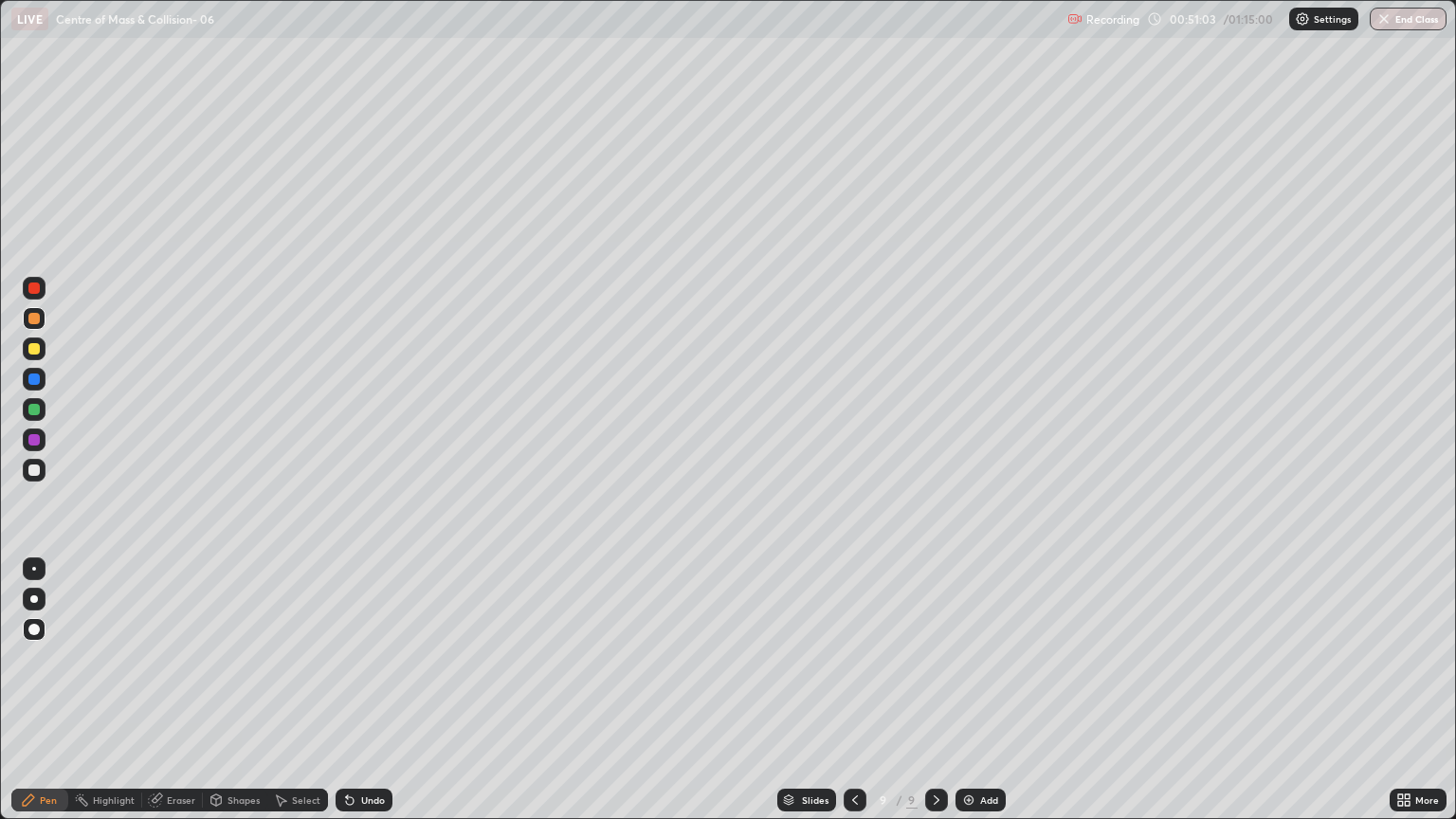 click on "Add" at bounding box center [980, 800] 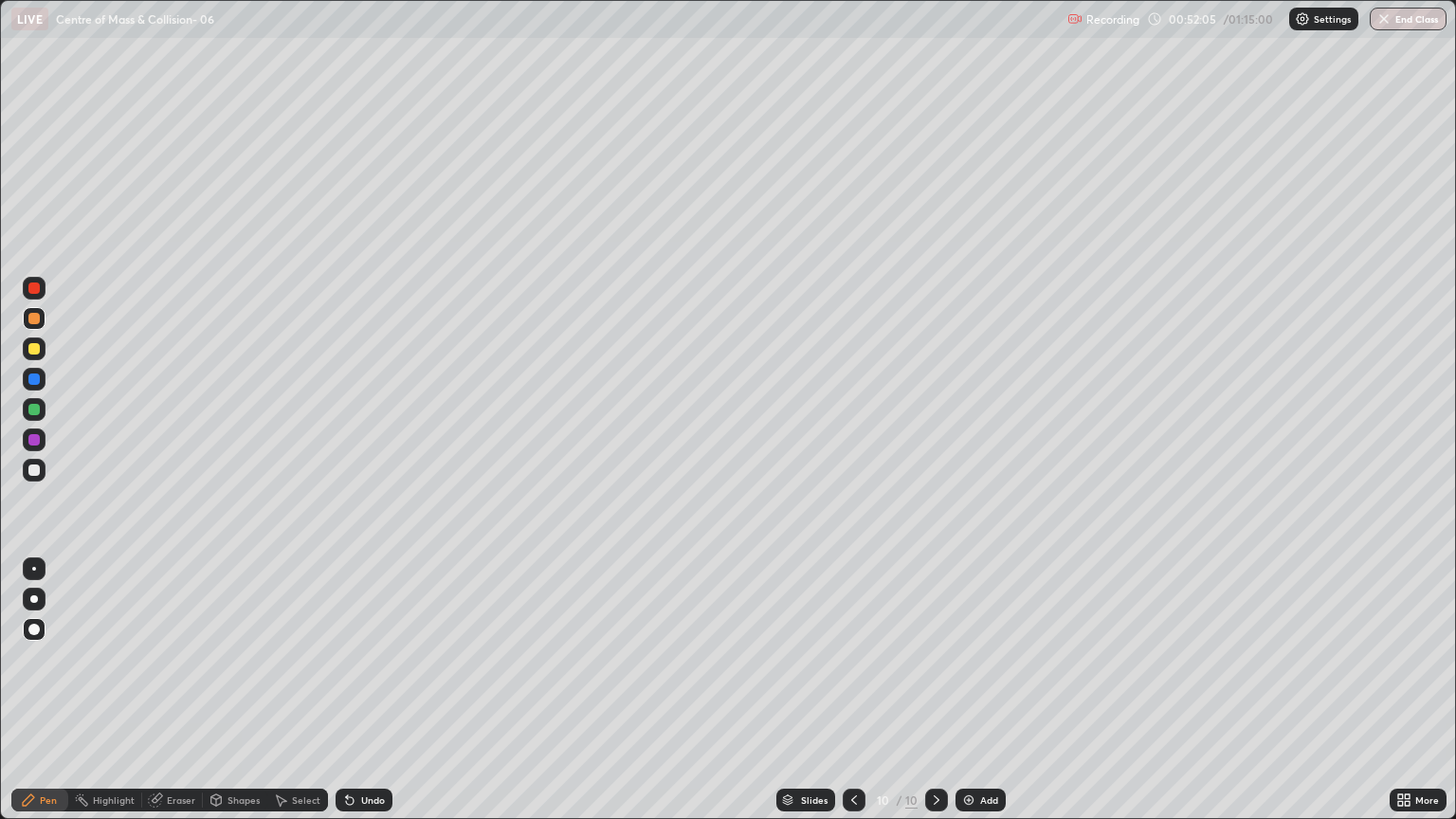 click on "Eraser" at bounding box center [181, 800] 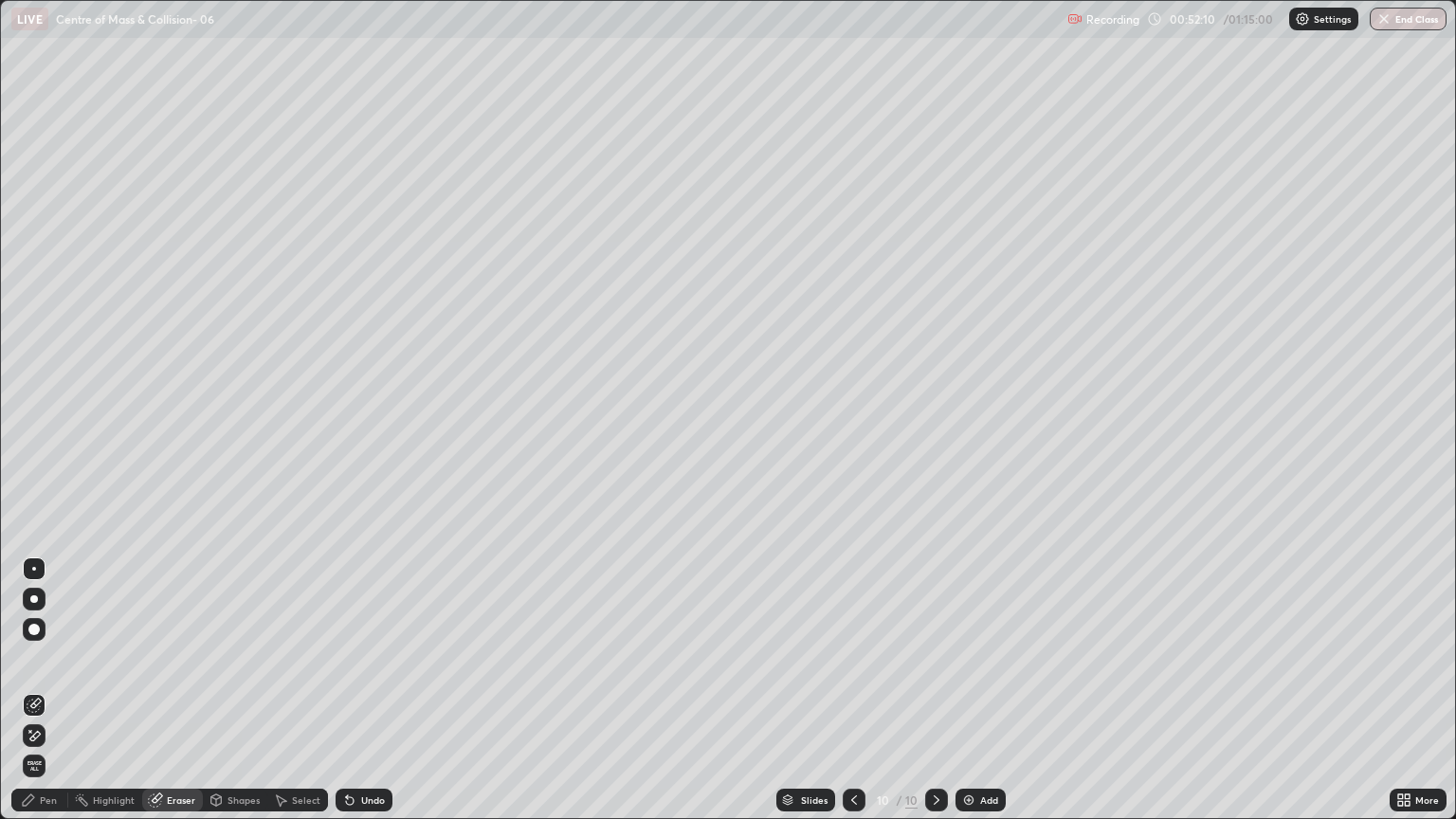 click on "Pen" at bounding box center (48, 800) 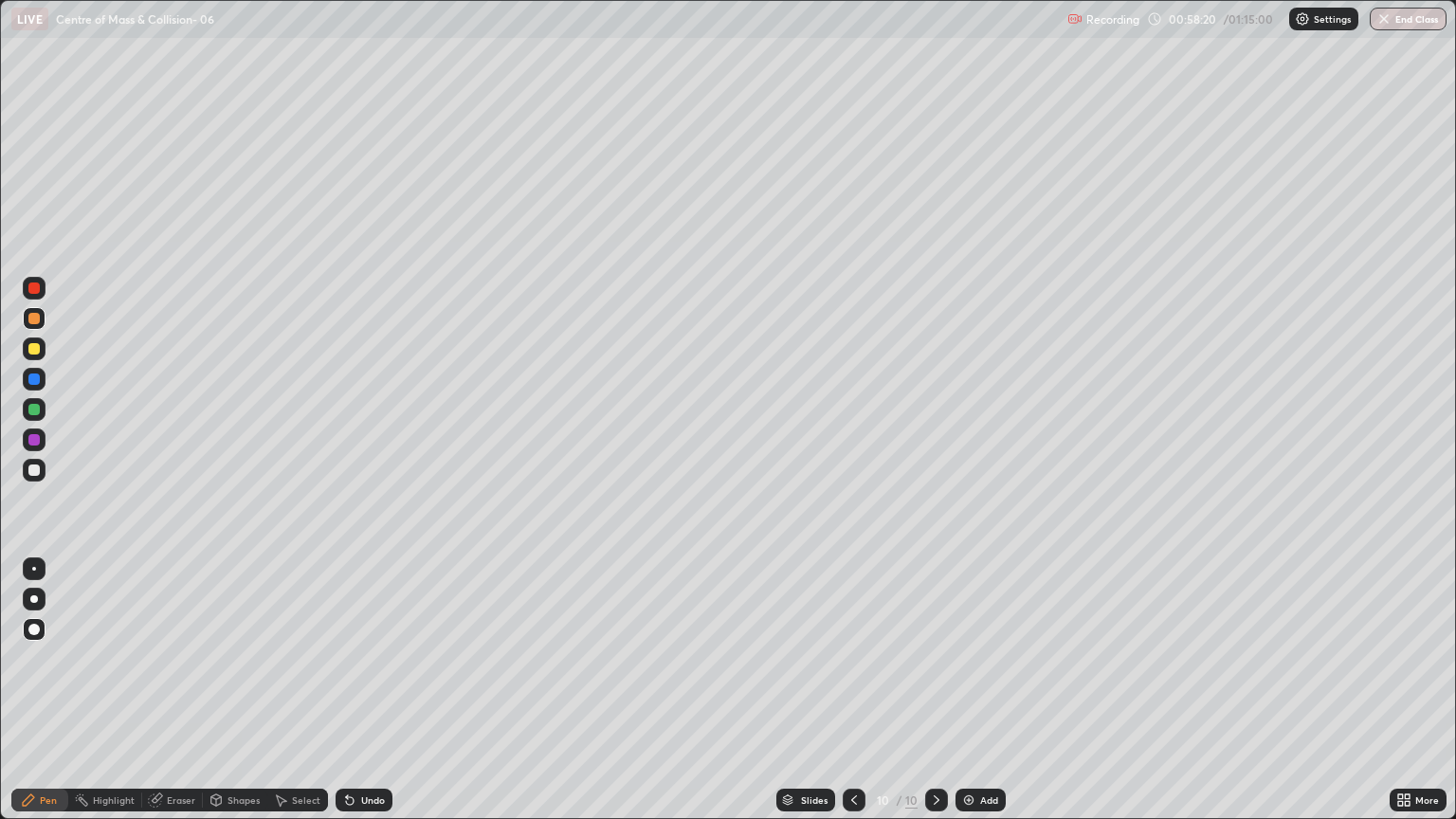 click on "Add" at bounding box center (989, 800) 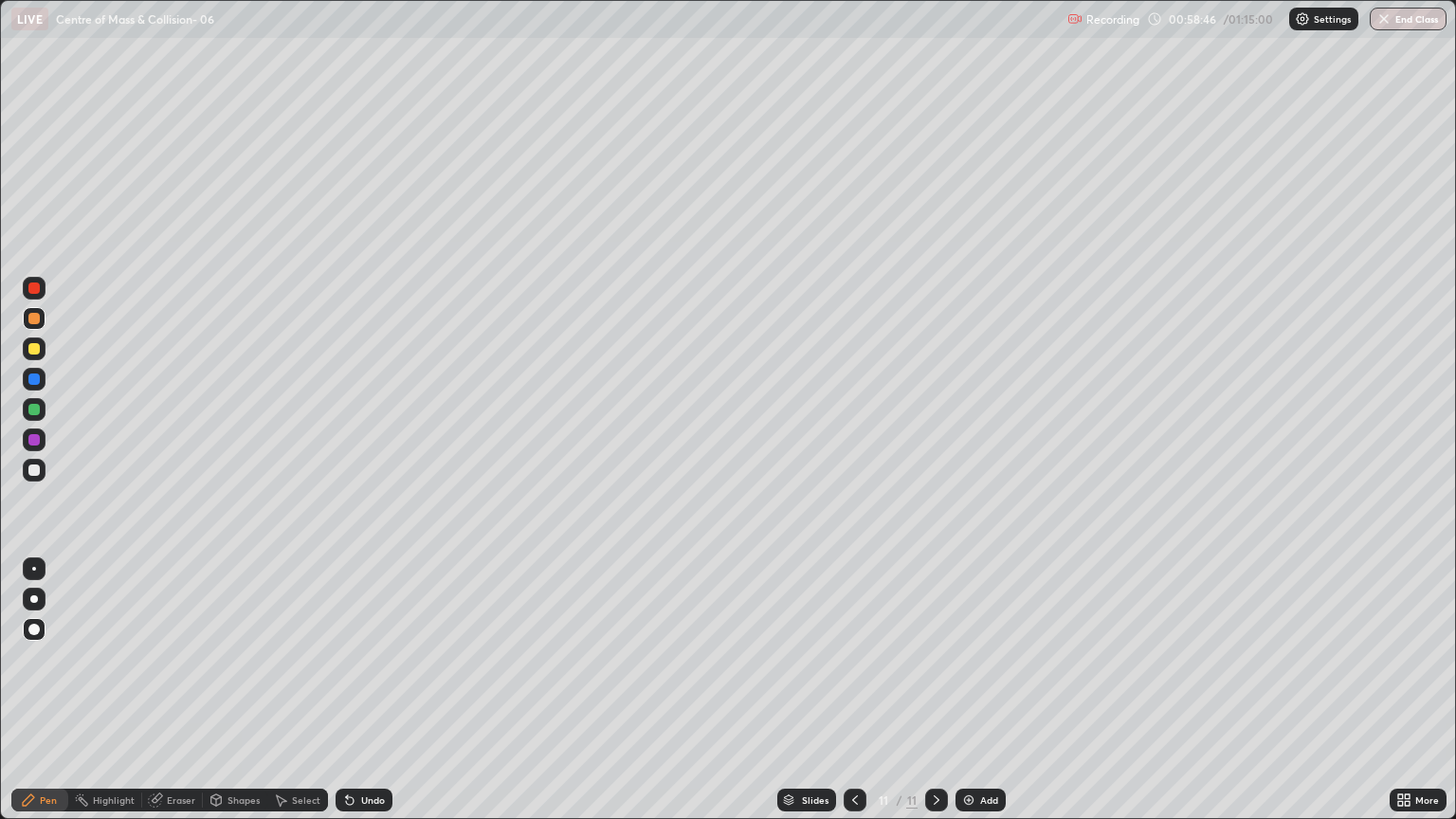 click 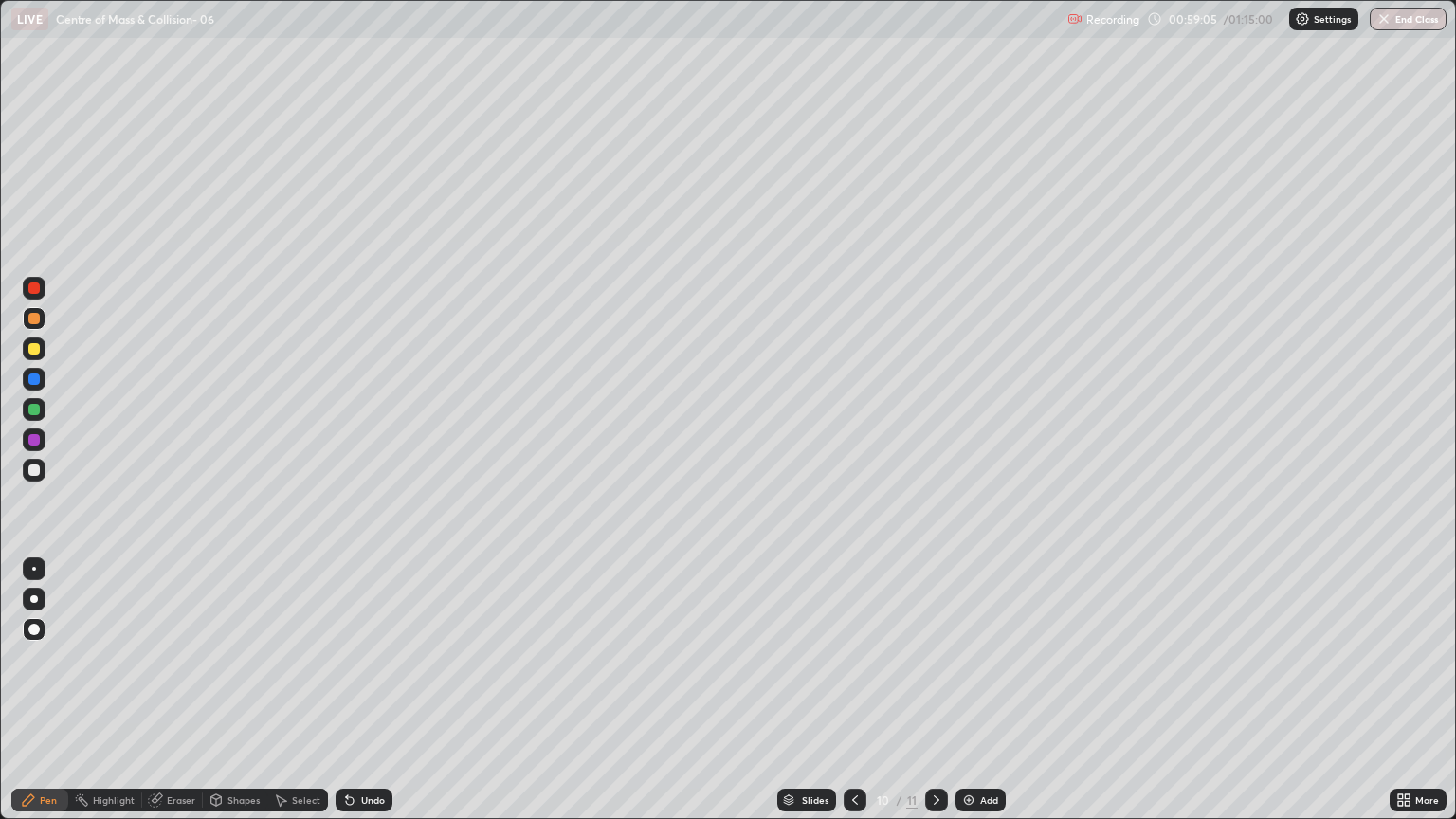 click 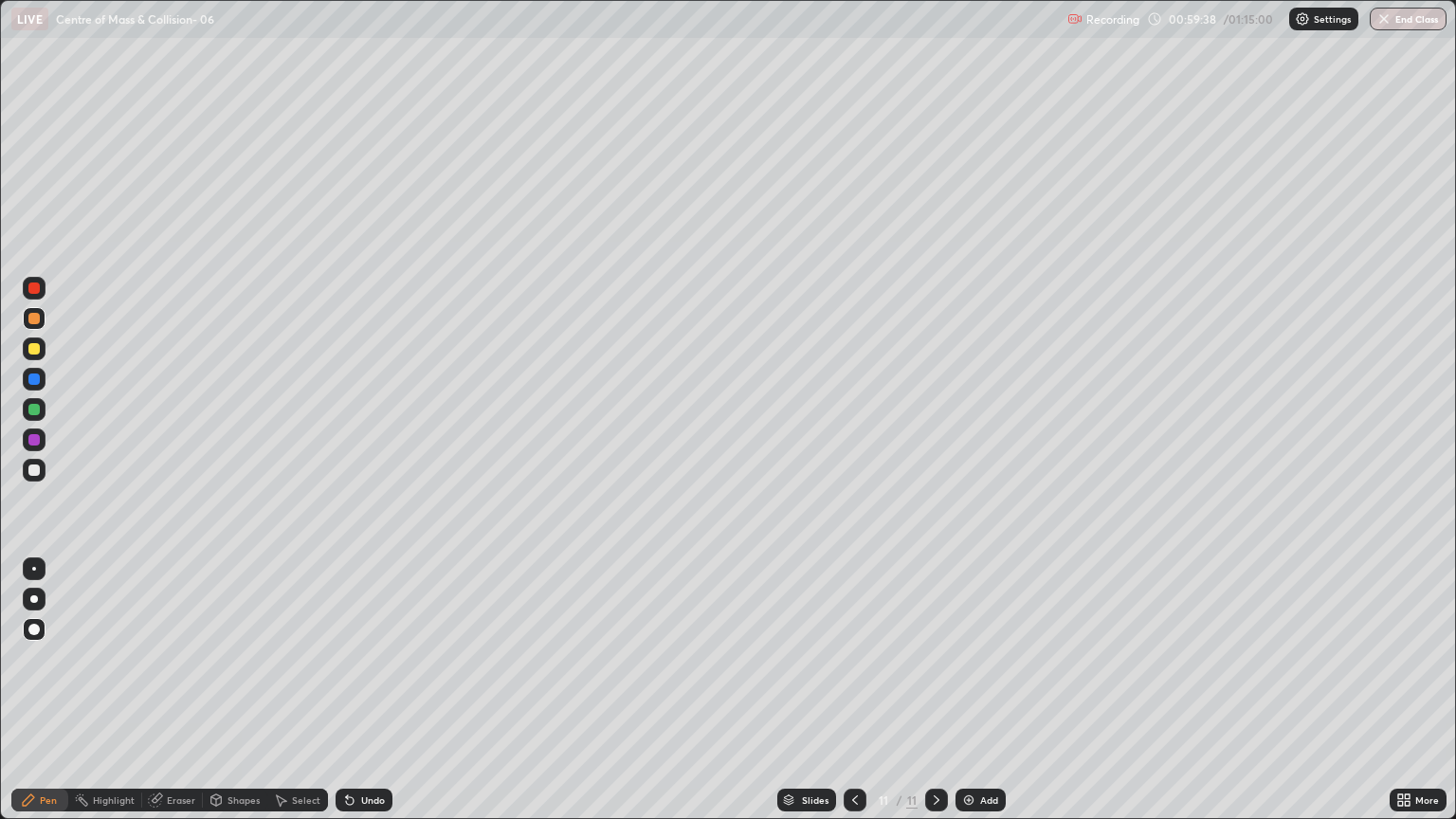 click 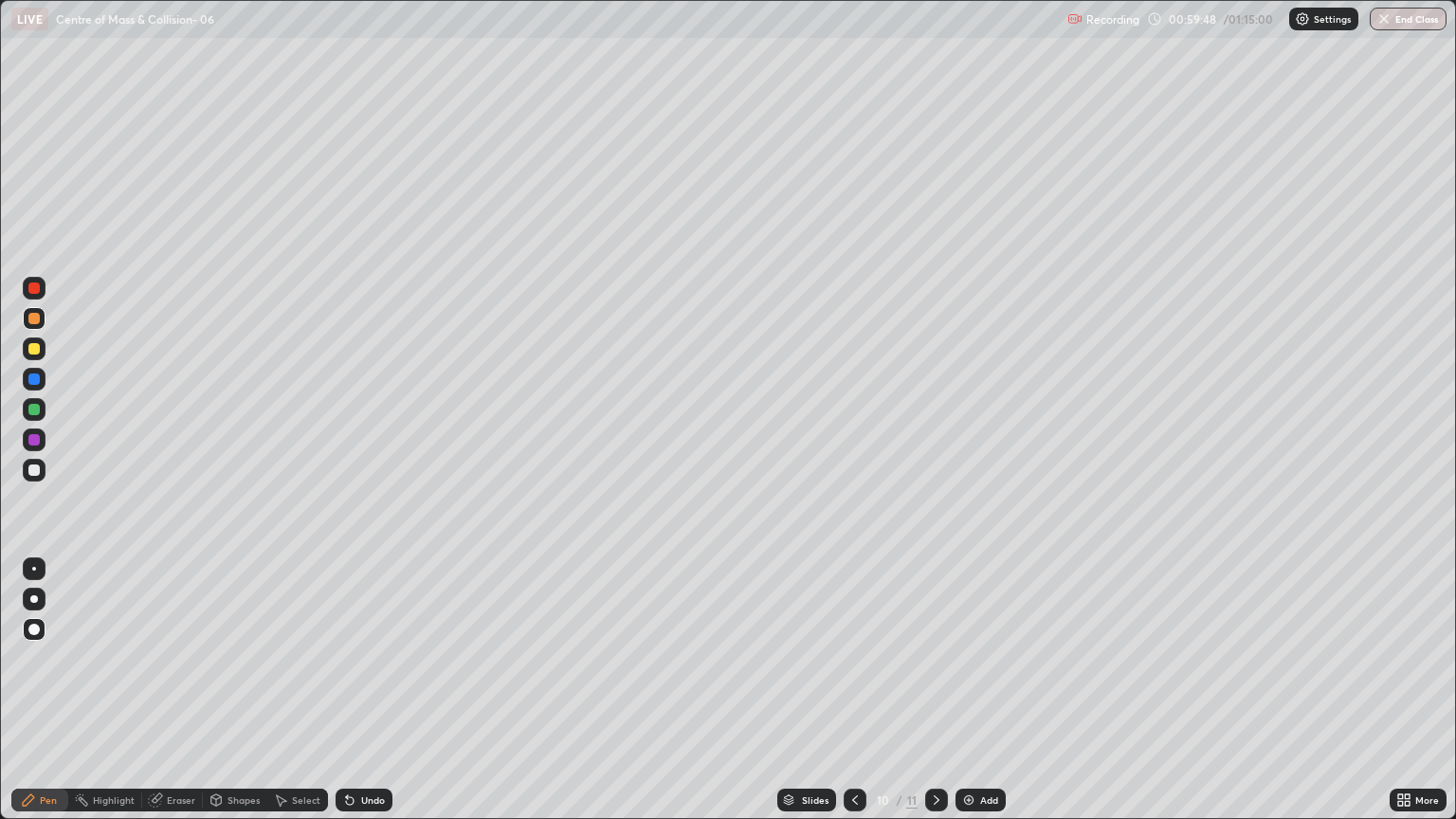 click 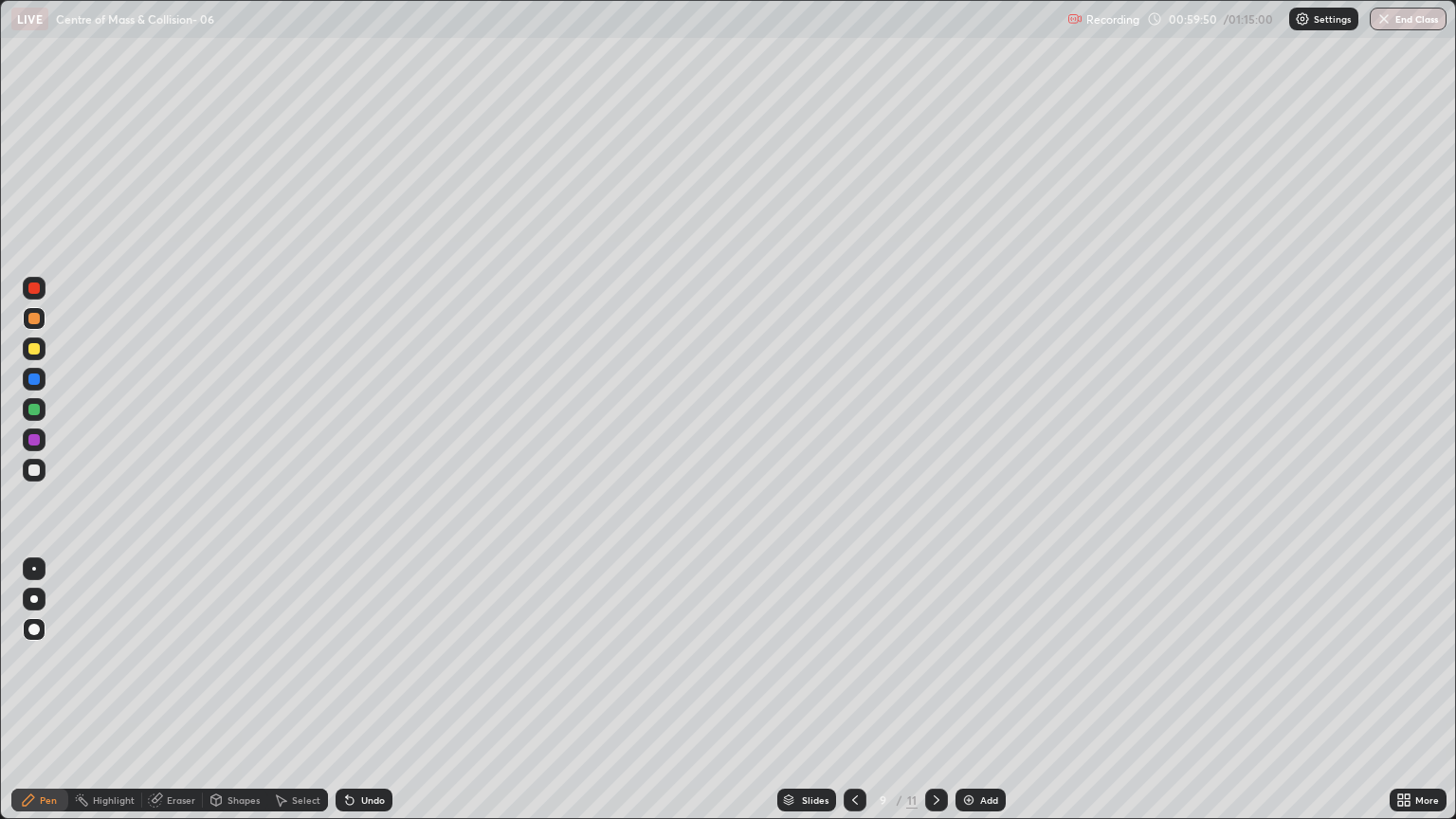click 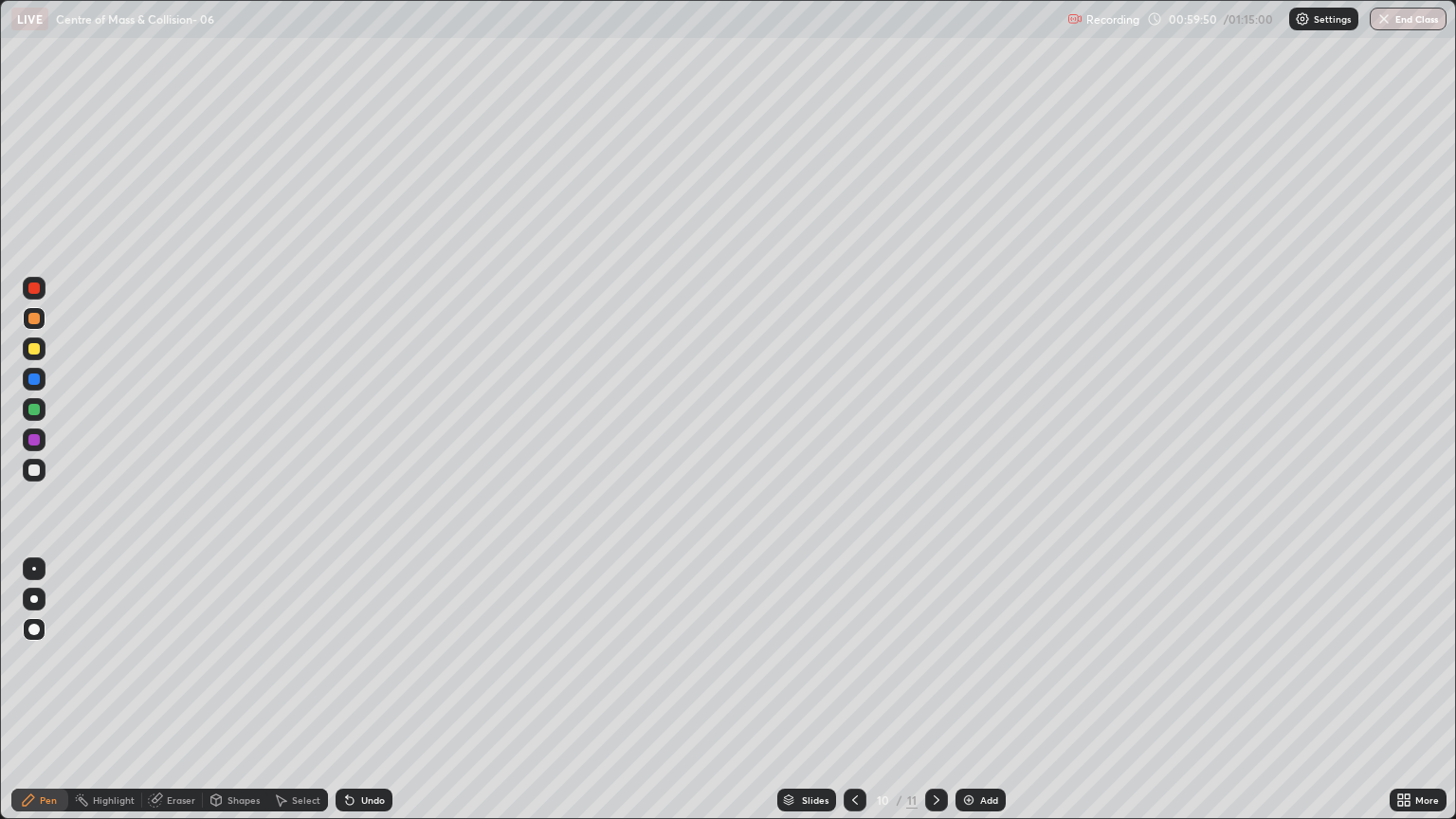 click 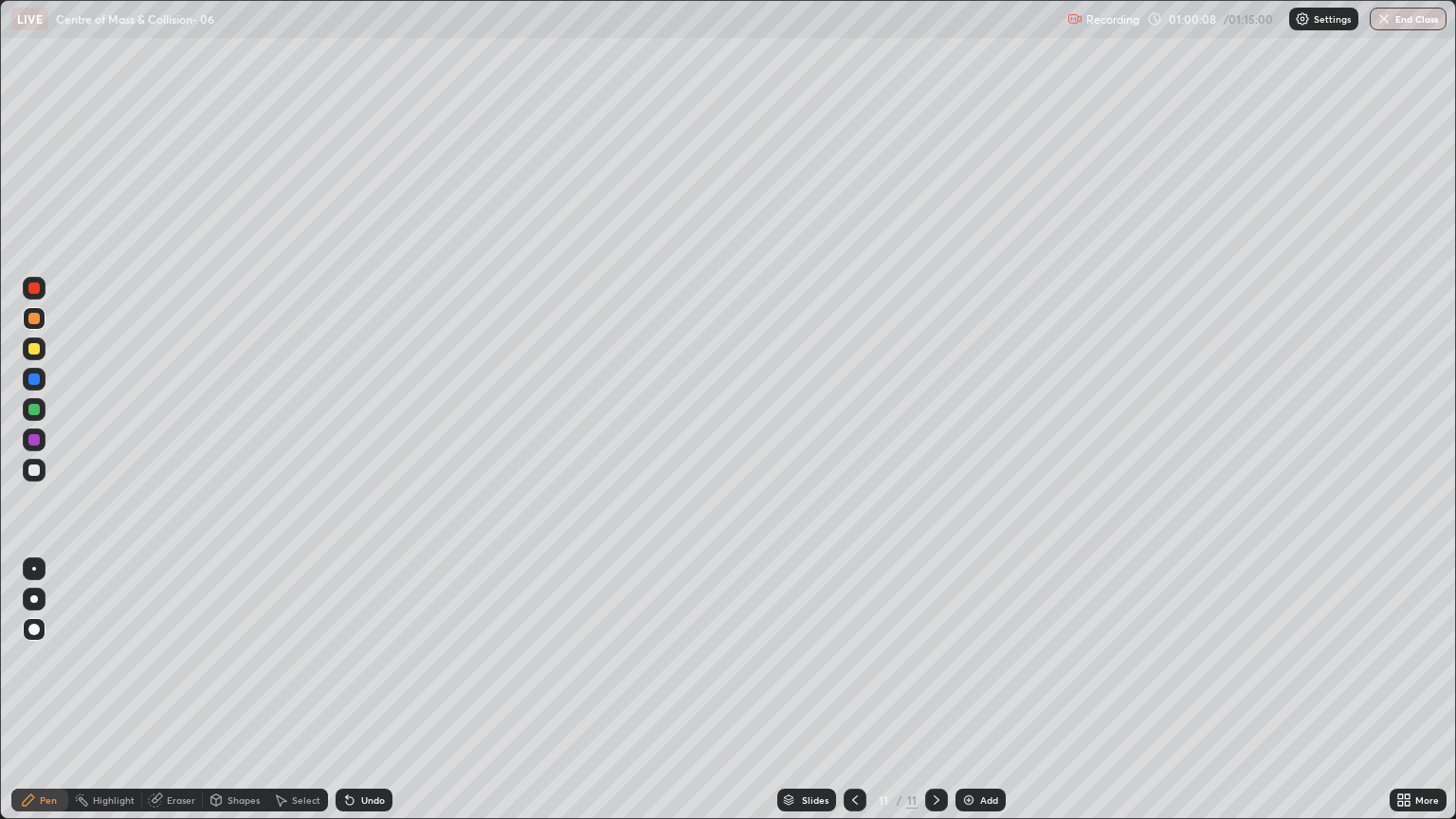 click 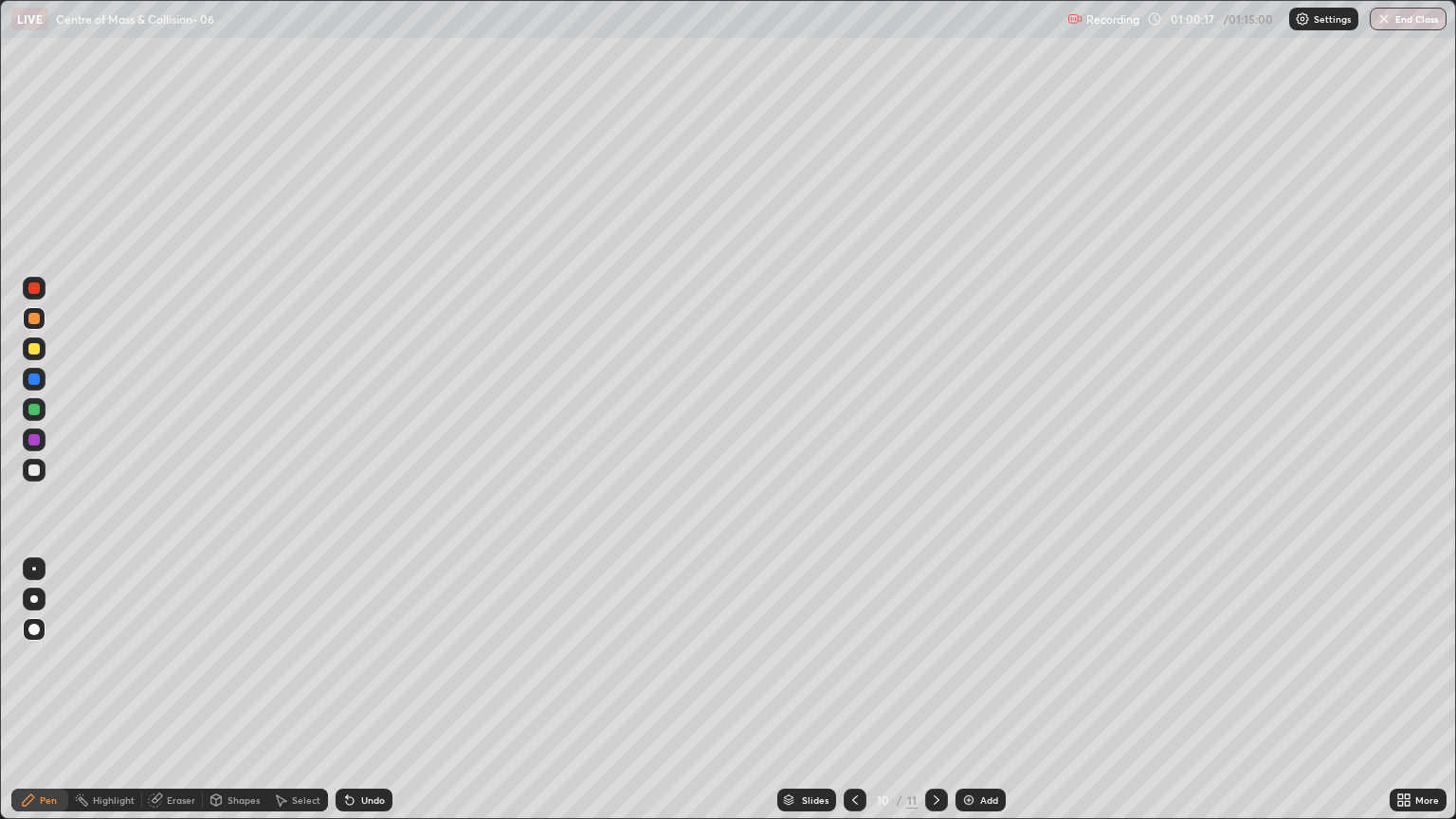 click 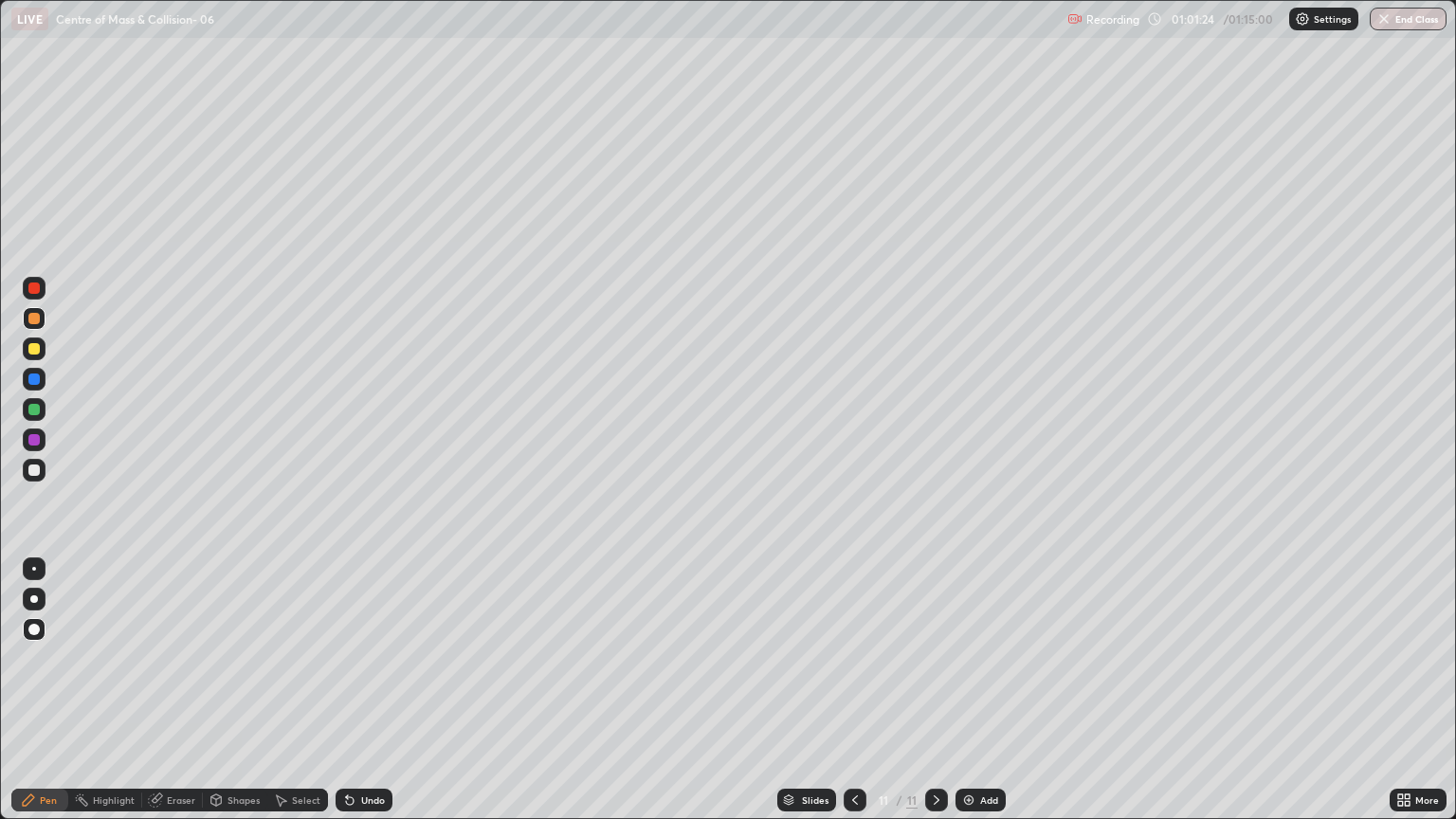 click on "Shapes" at bounding box center [244, 800] 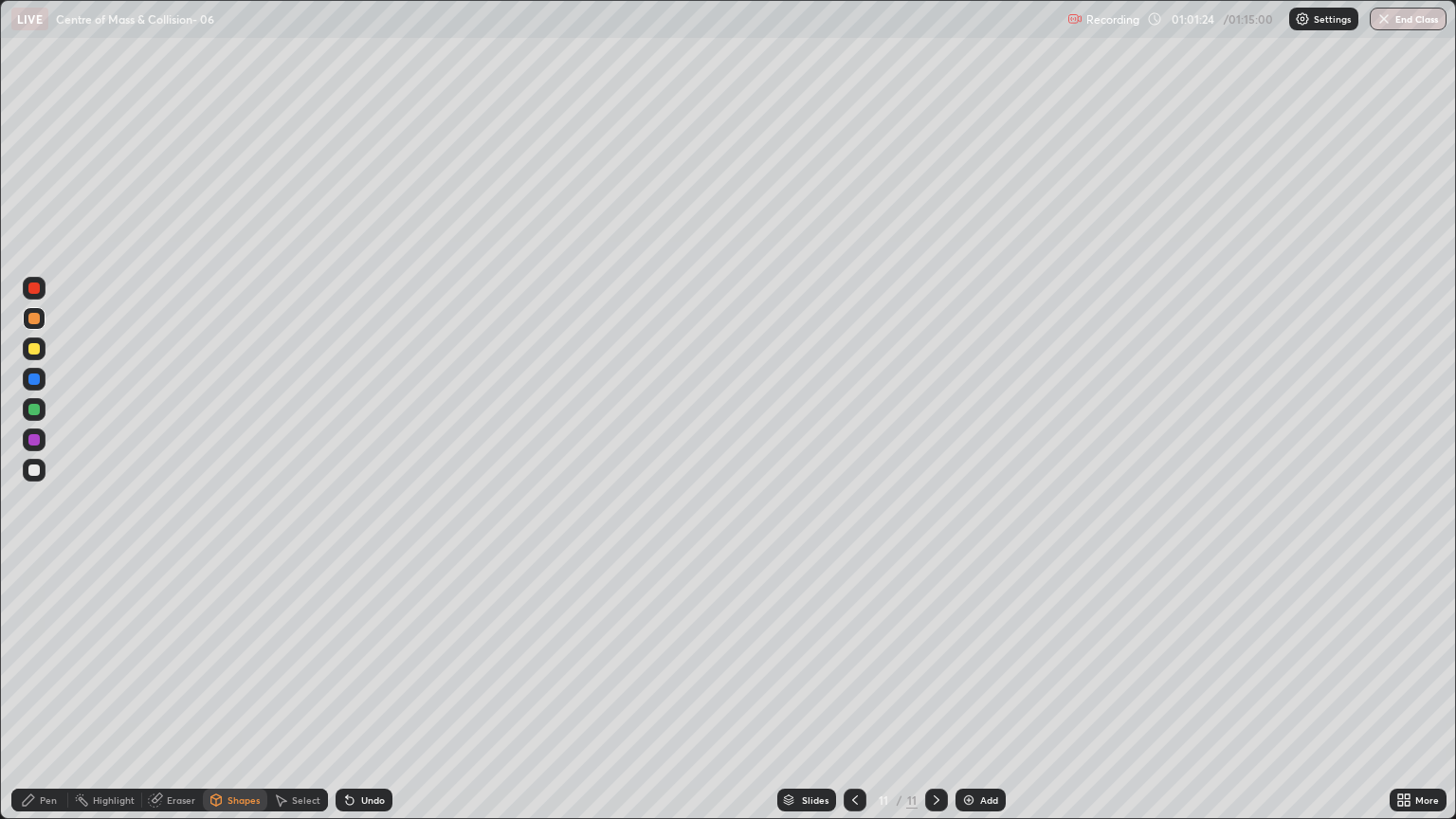 click on "Eraser" at bounding box center (173, 800) 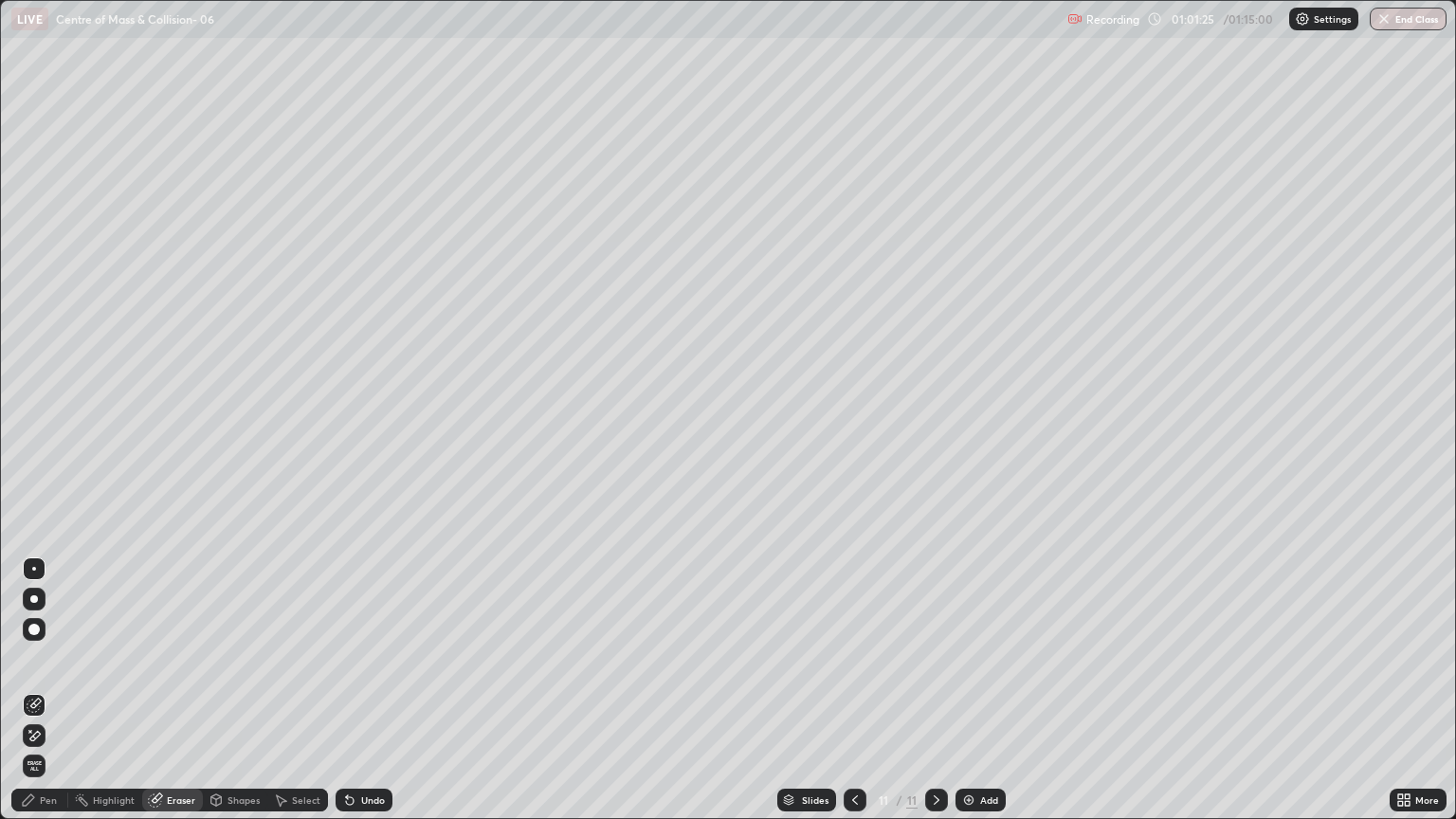 click 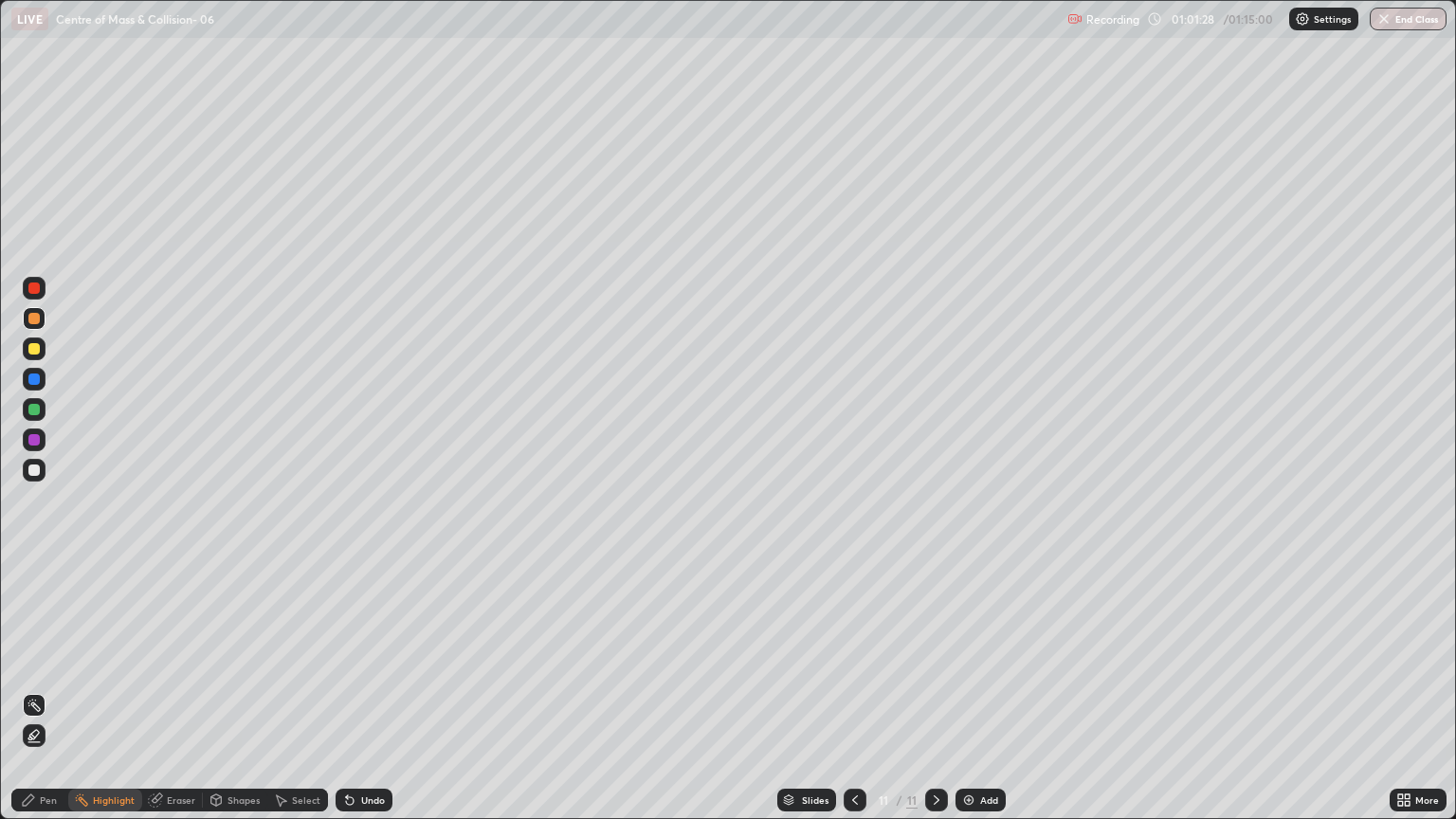 click on "Pen" at bounding box center (48, 800) 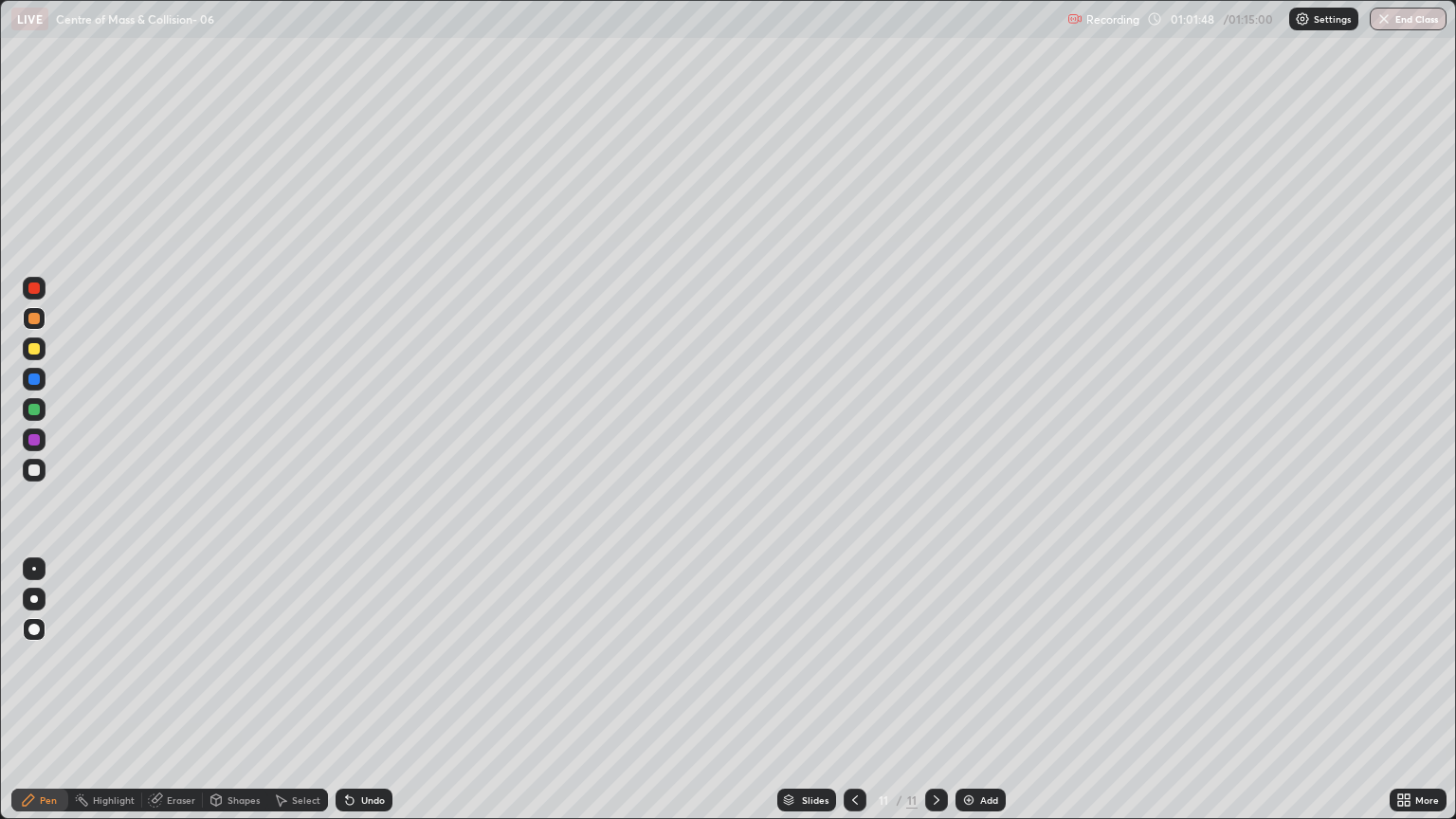 click on "11" at bounding box center (883, 800) 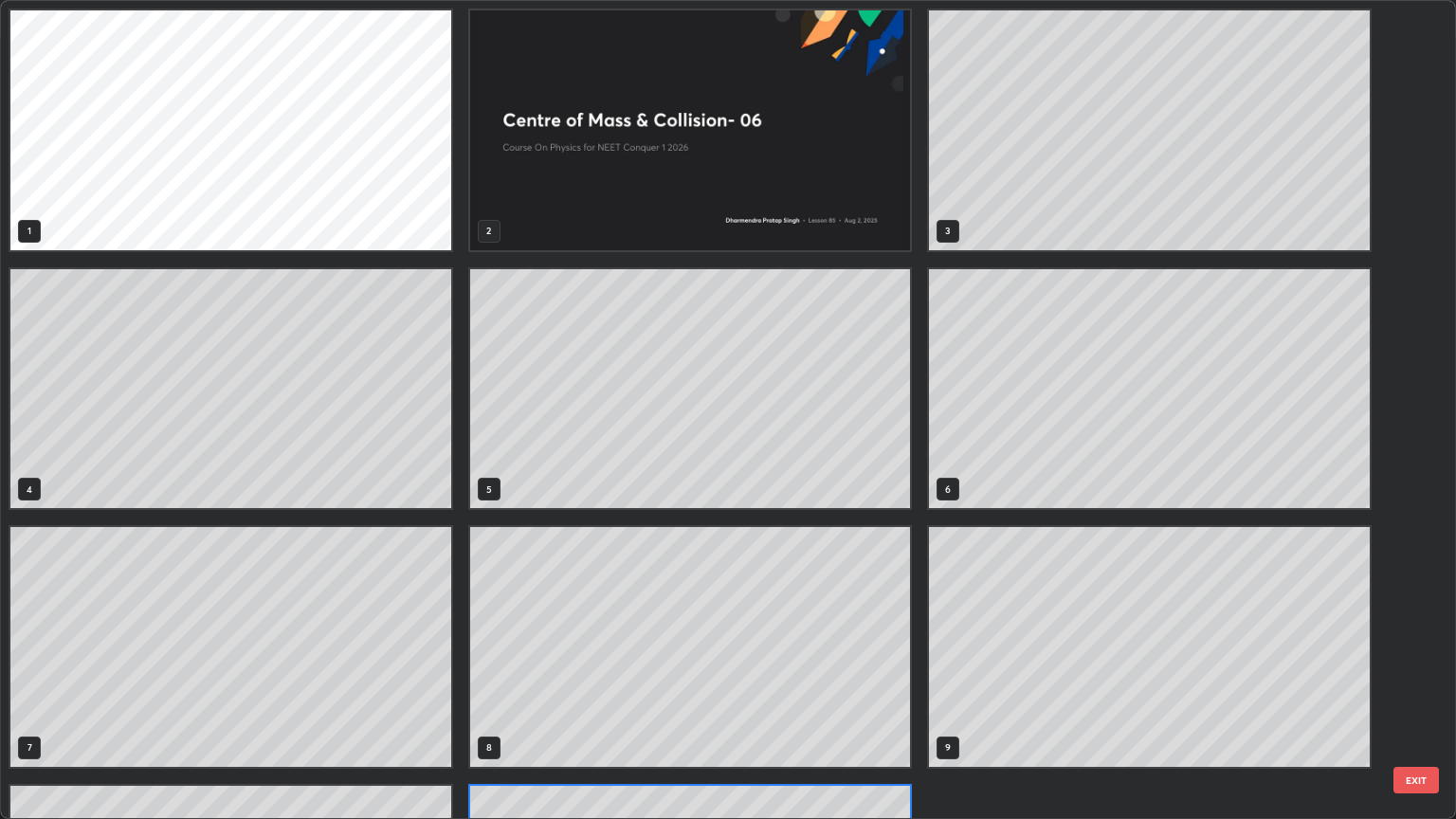 scroll, scrollTop: 216, scrollLeft: 0, axis: vertical 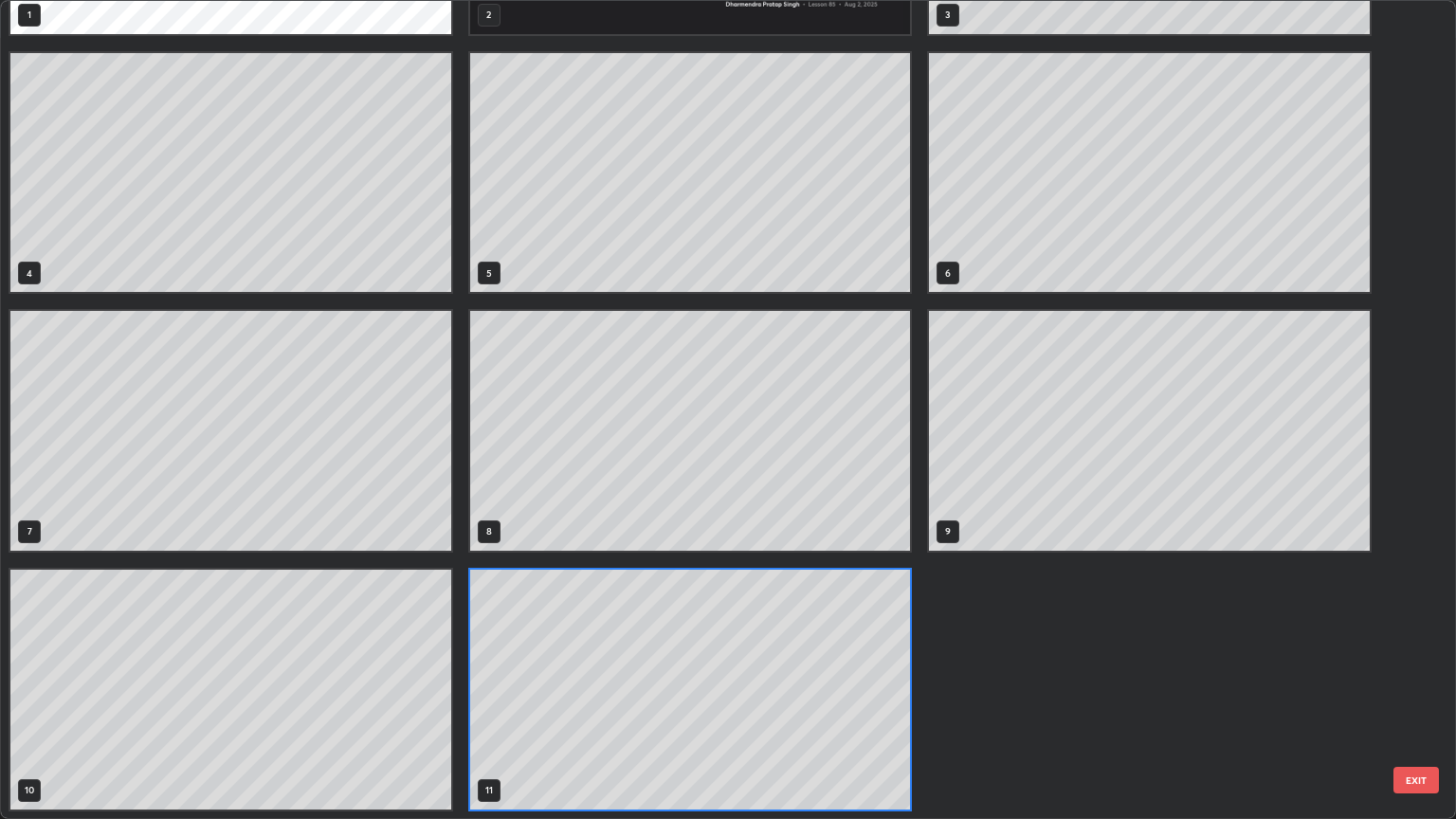 click on "EXIT" at bounding box center [1416, 780] 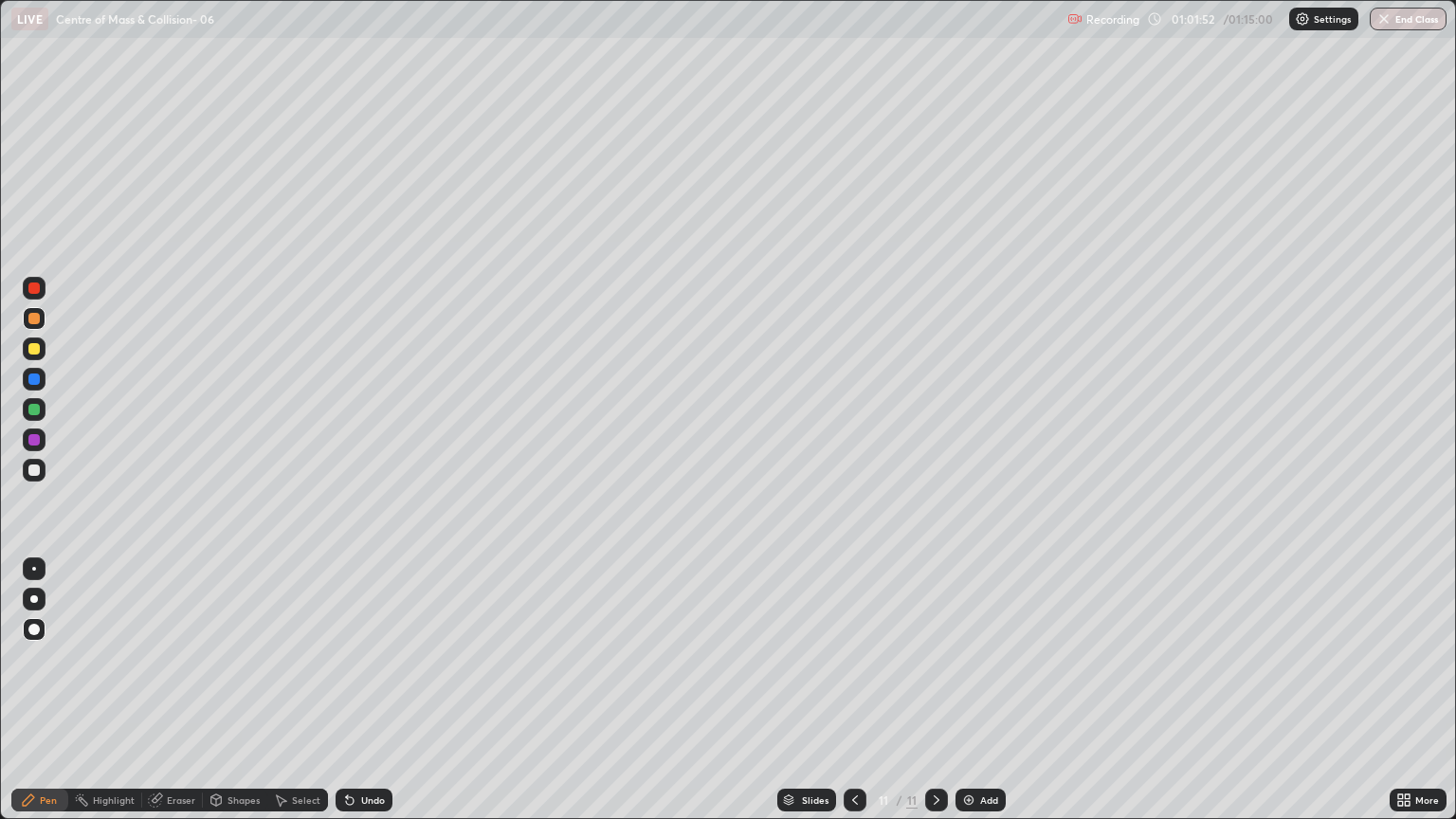 click 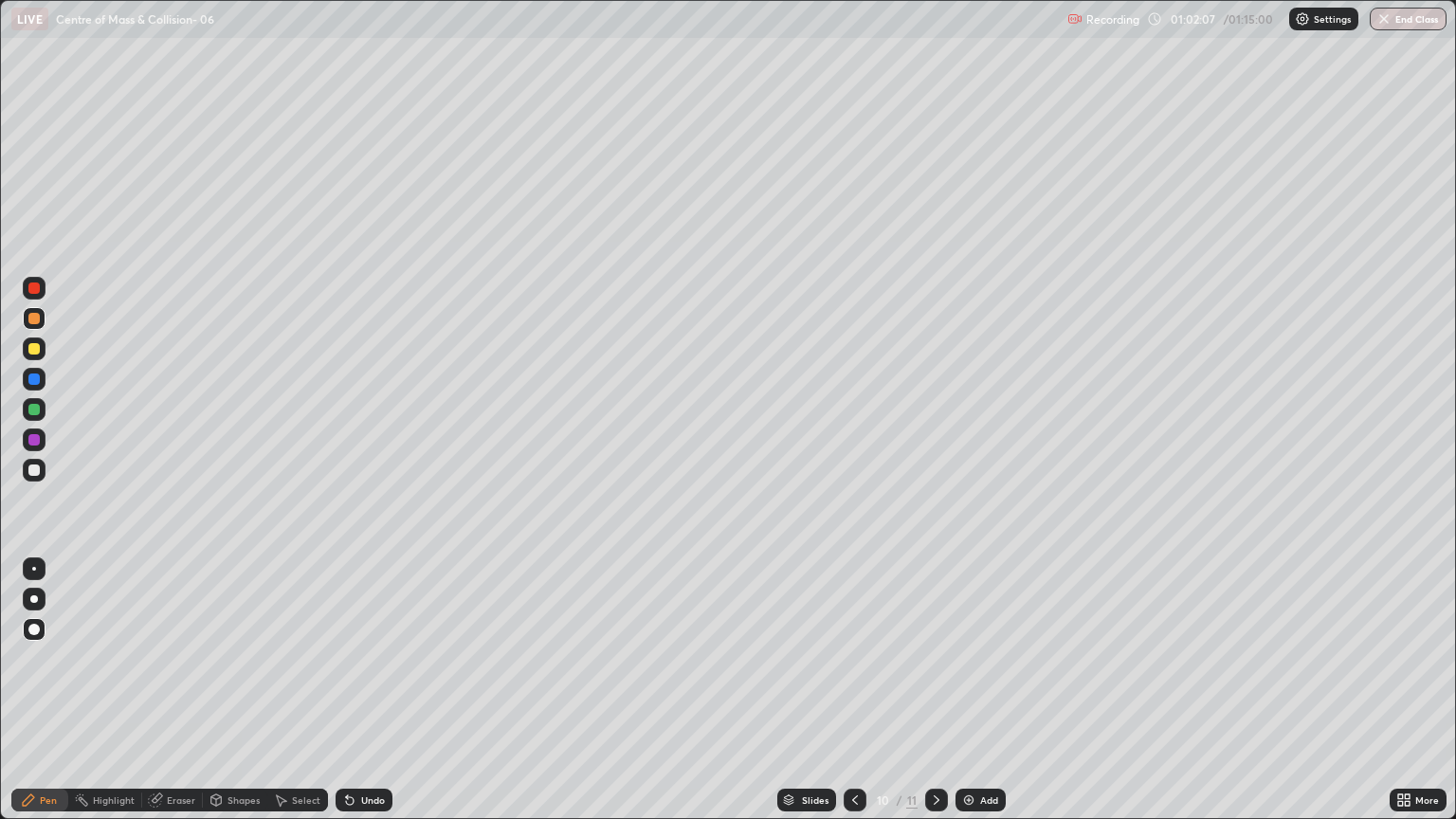 click 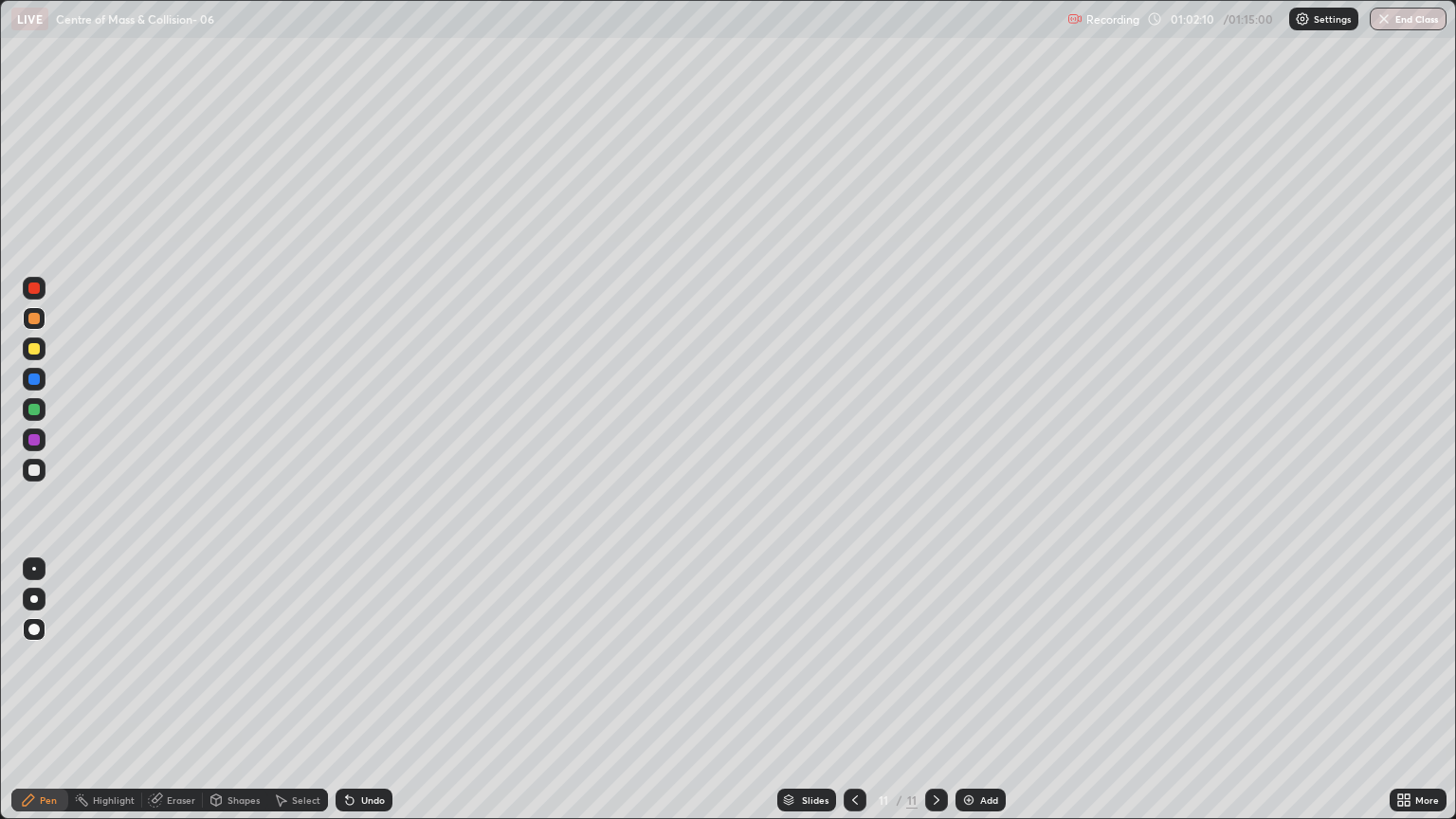 click at bounding box center [855, 800] 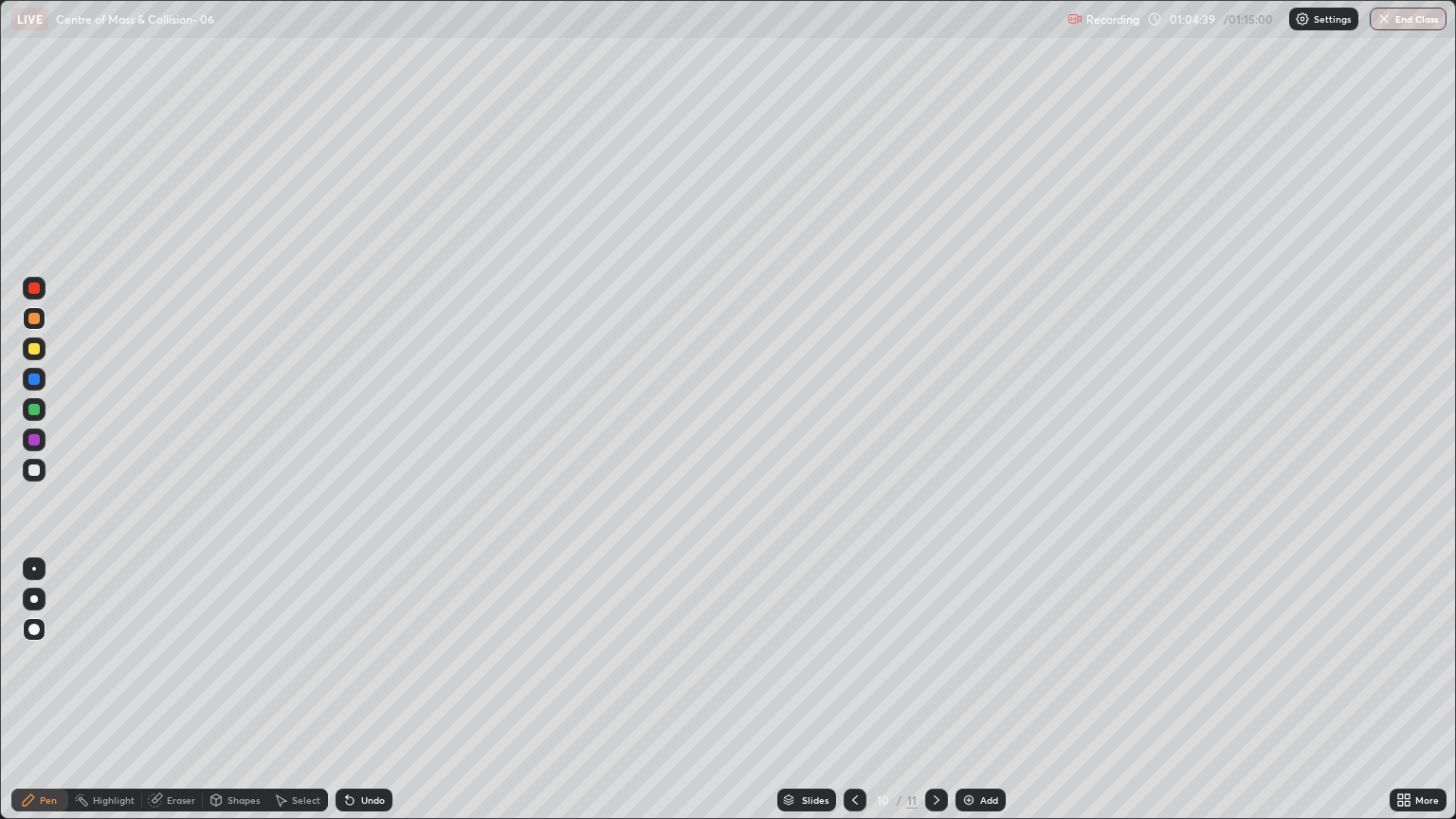click 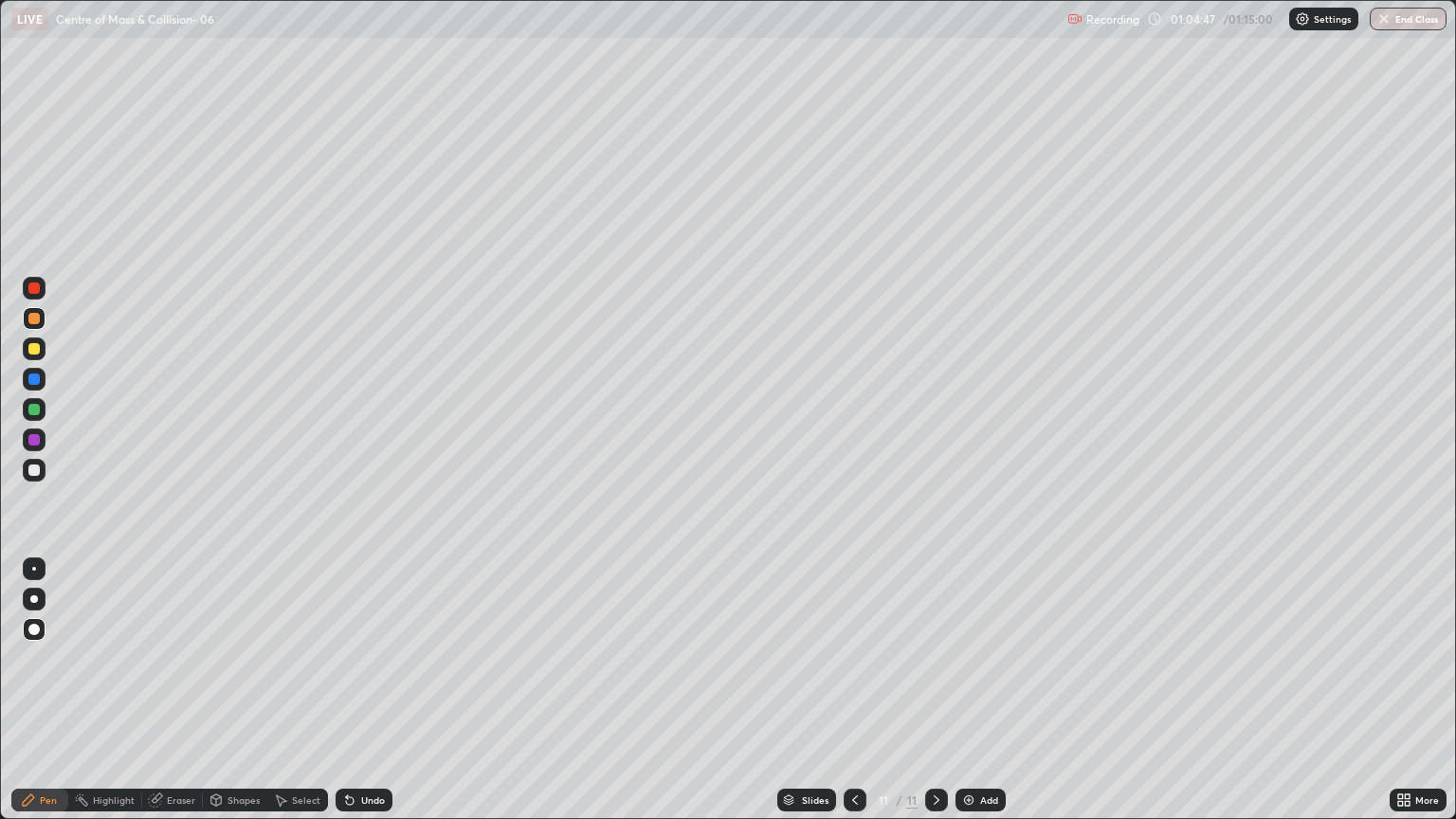 click 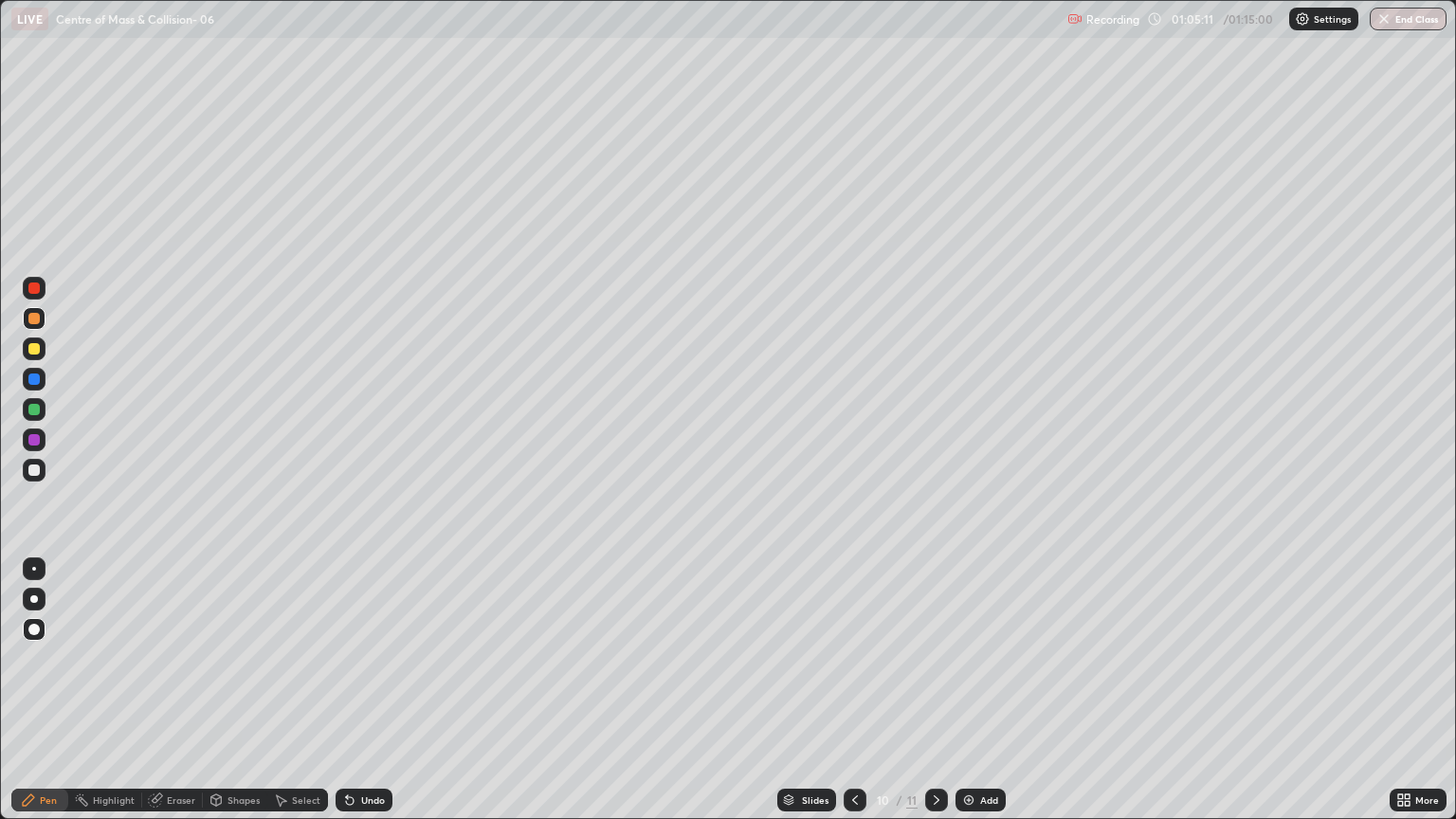 click 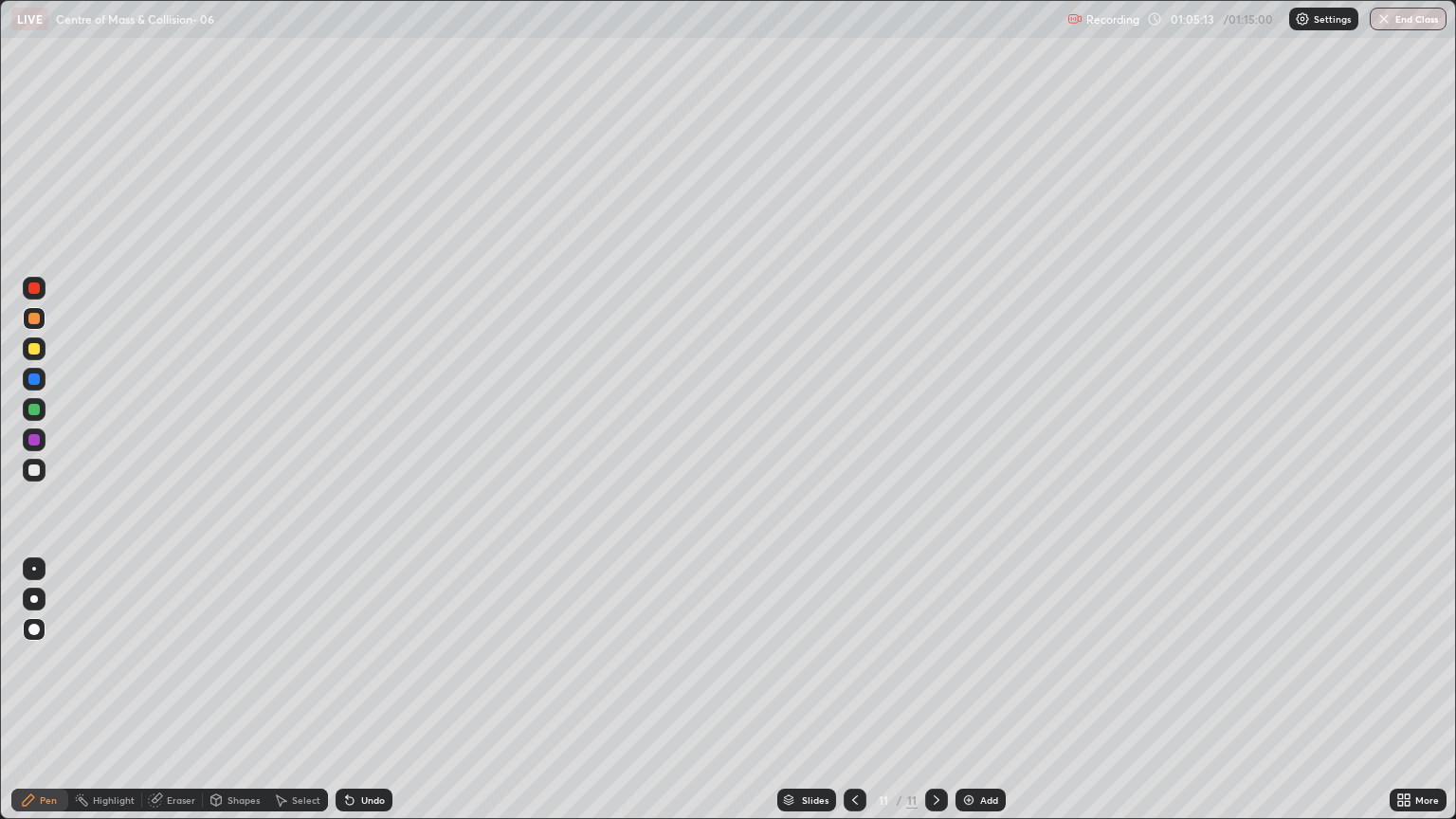 click 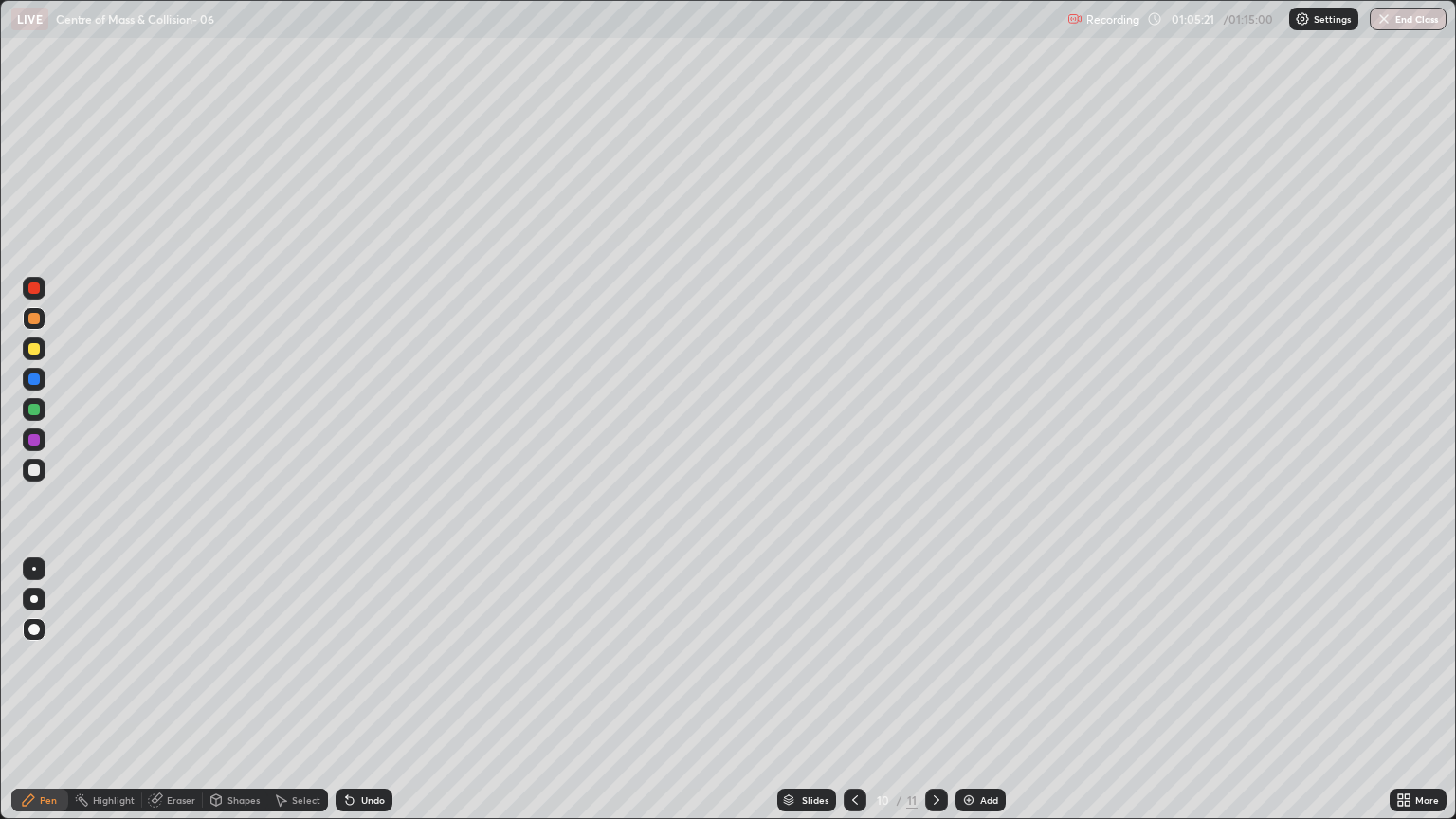 click 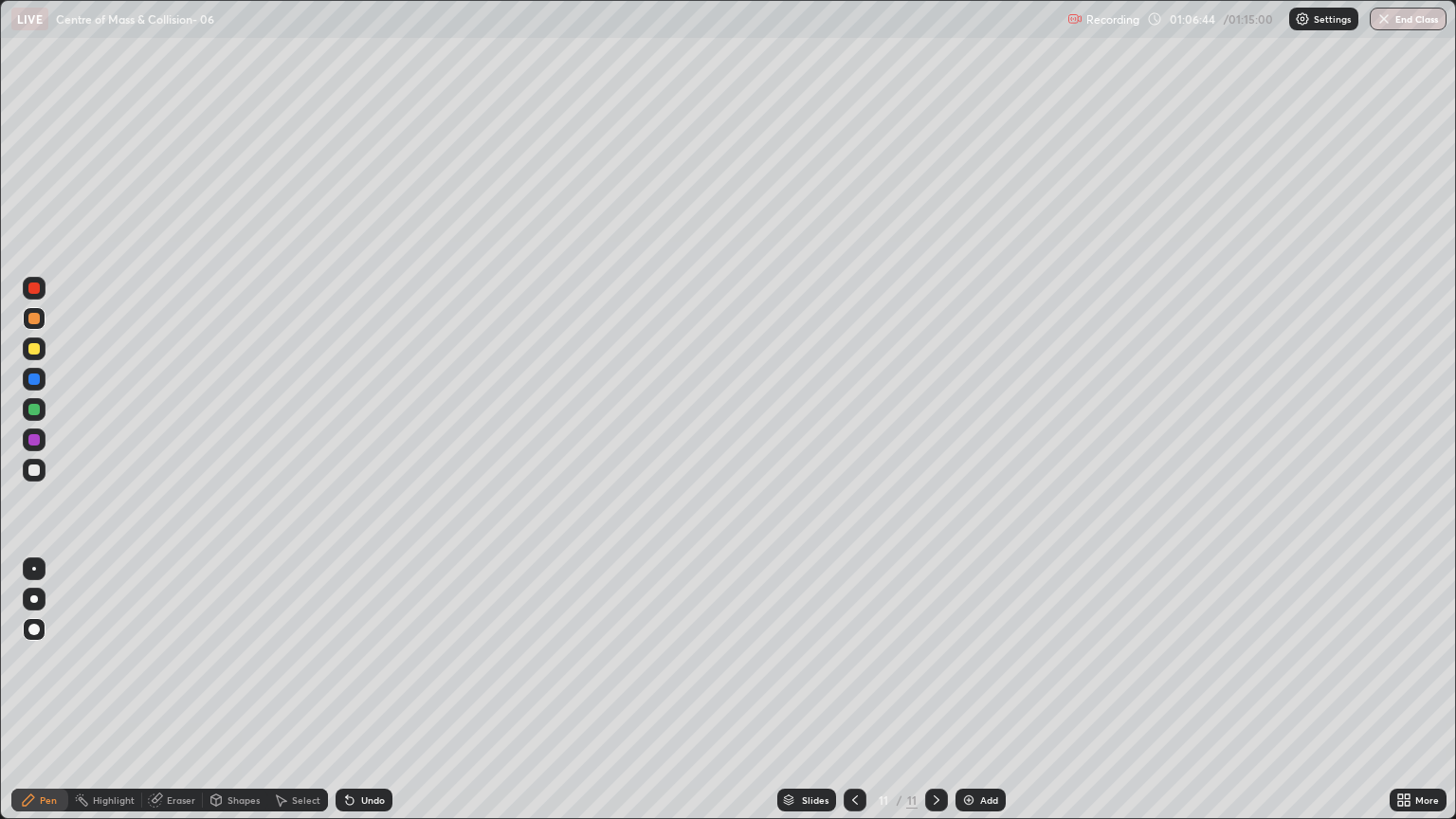 click on "Add" at bounding box center [989, 800] 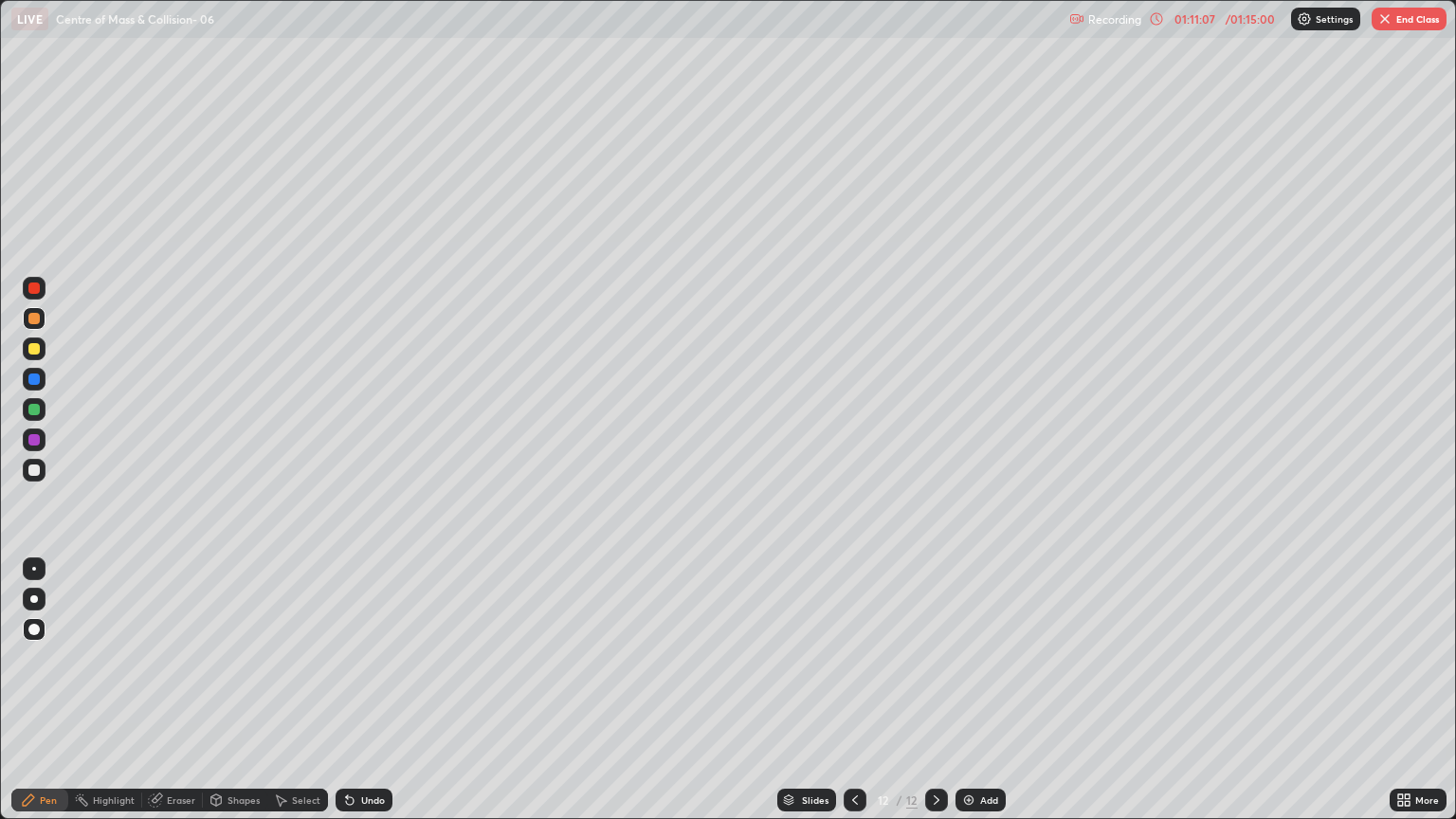 click 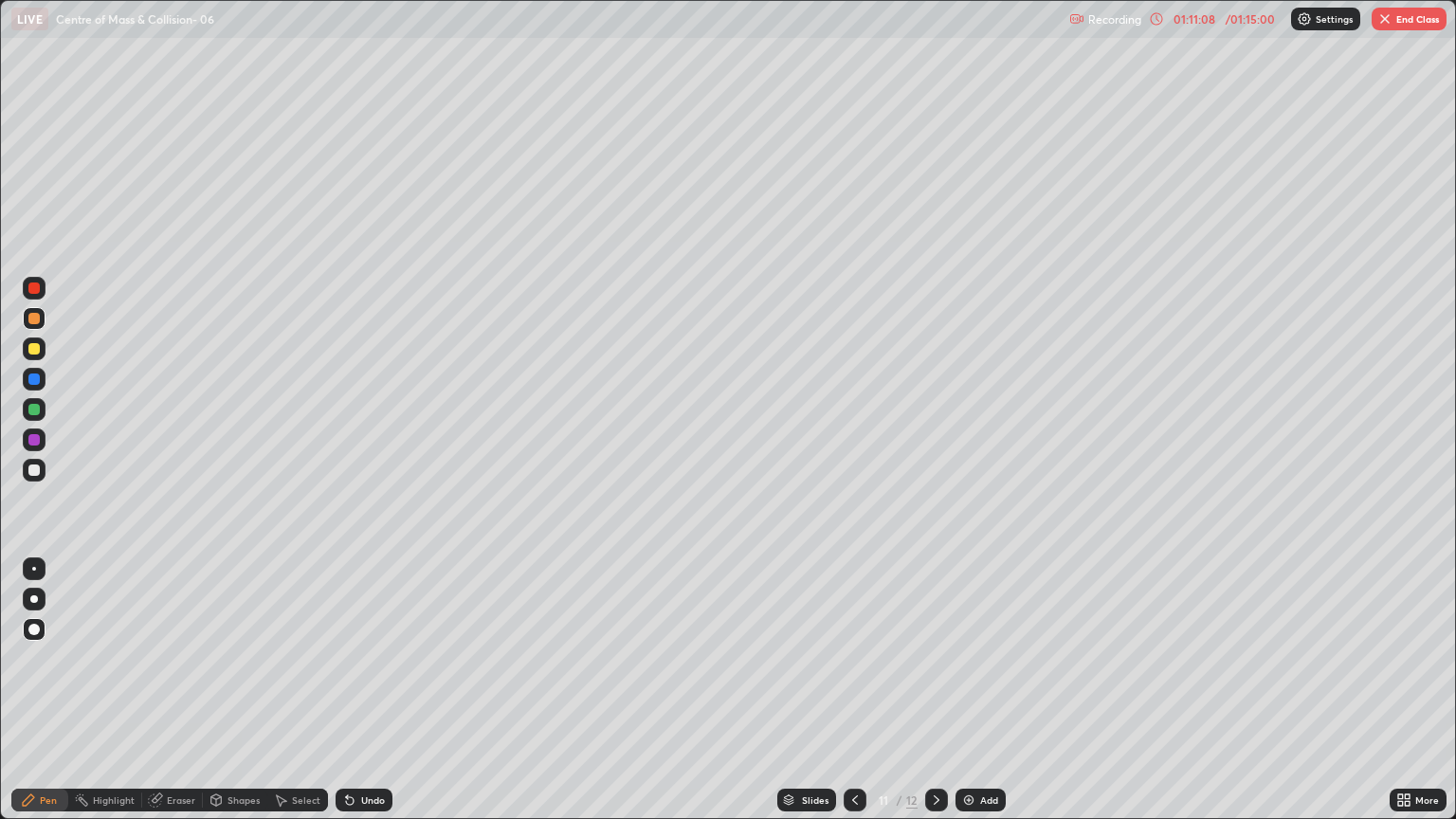 click 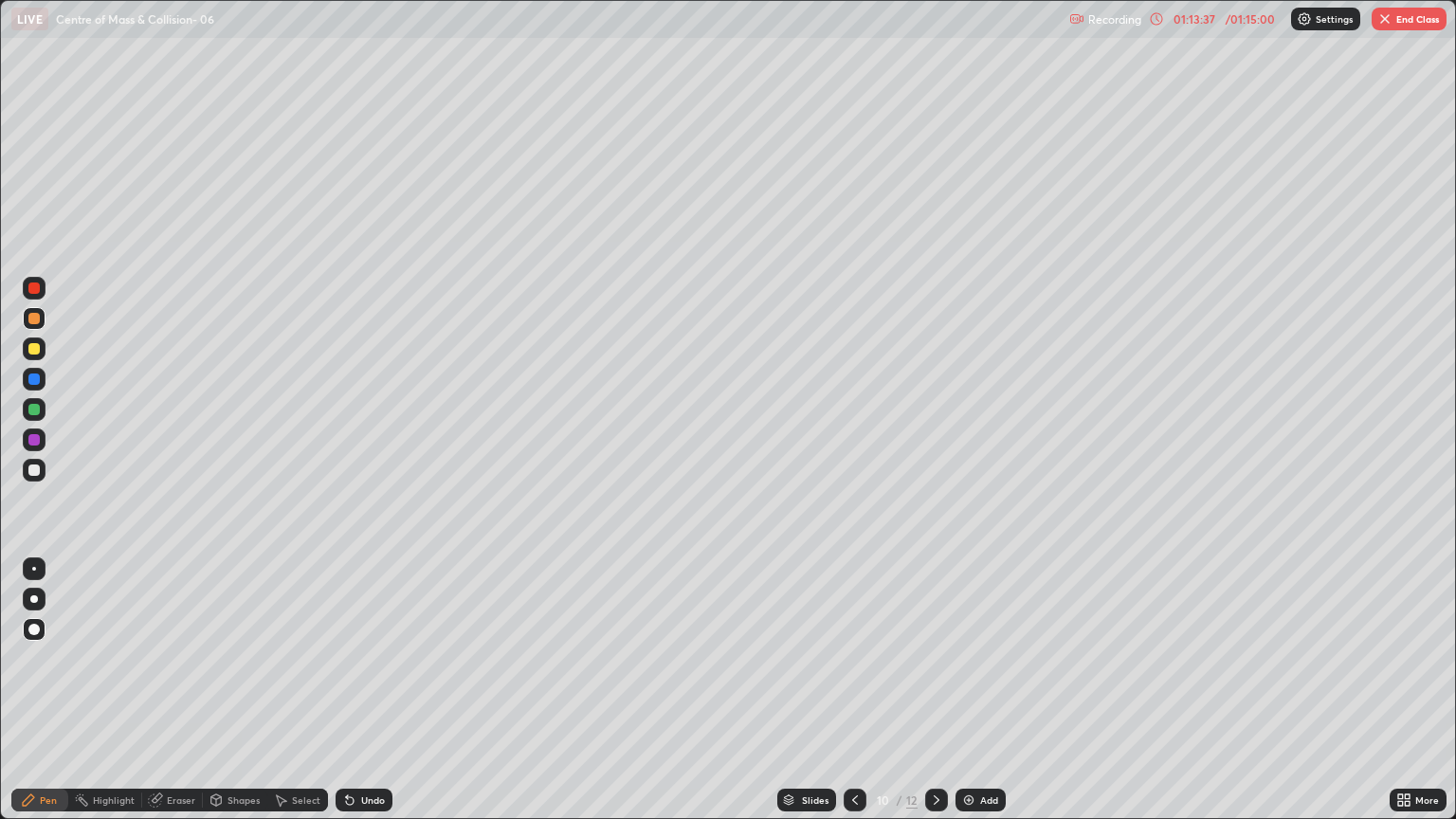 click 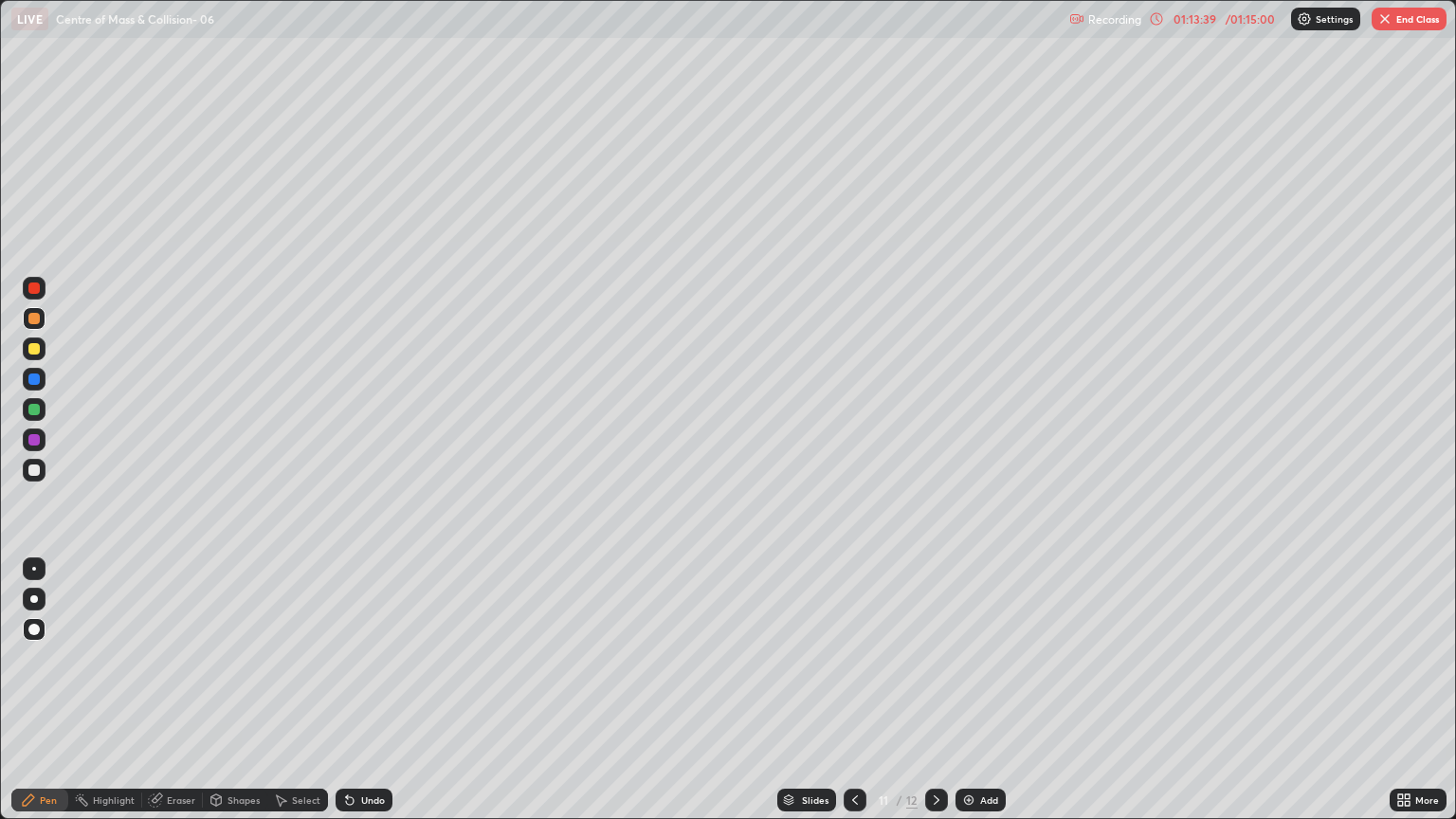 click 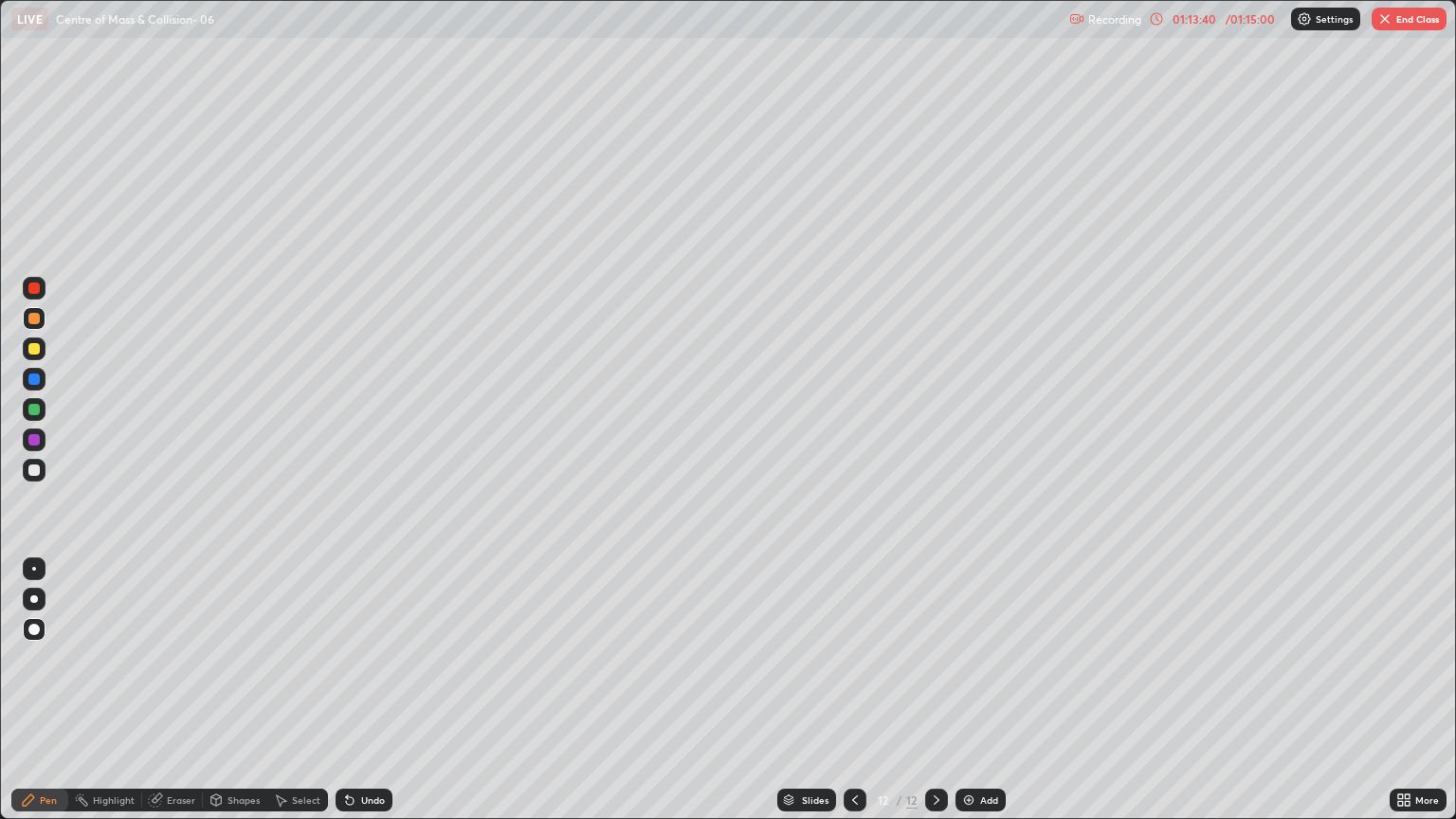 click 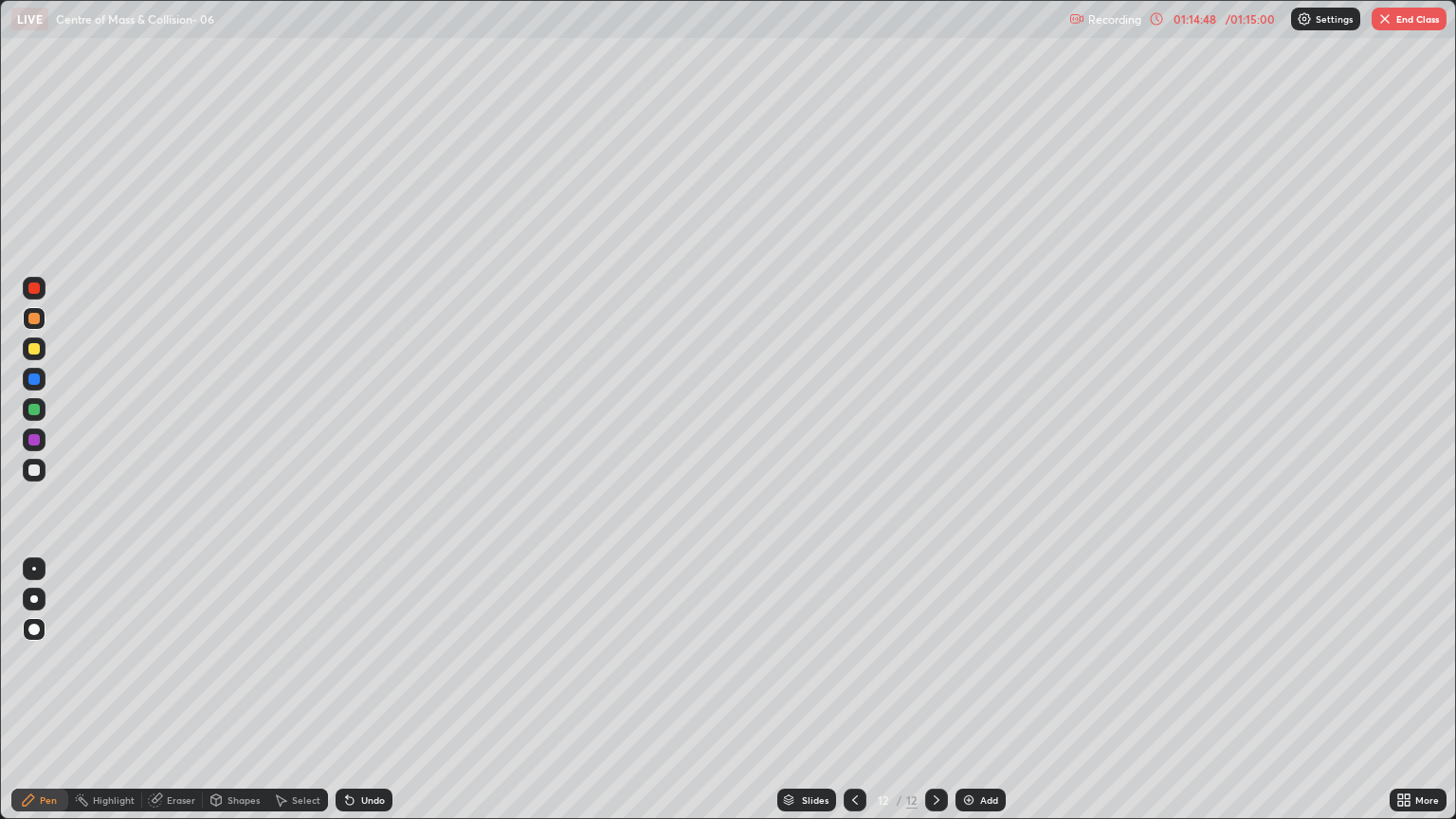 click 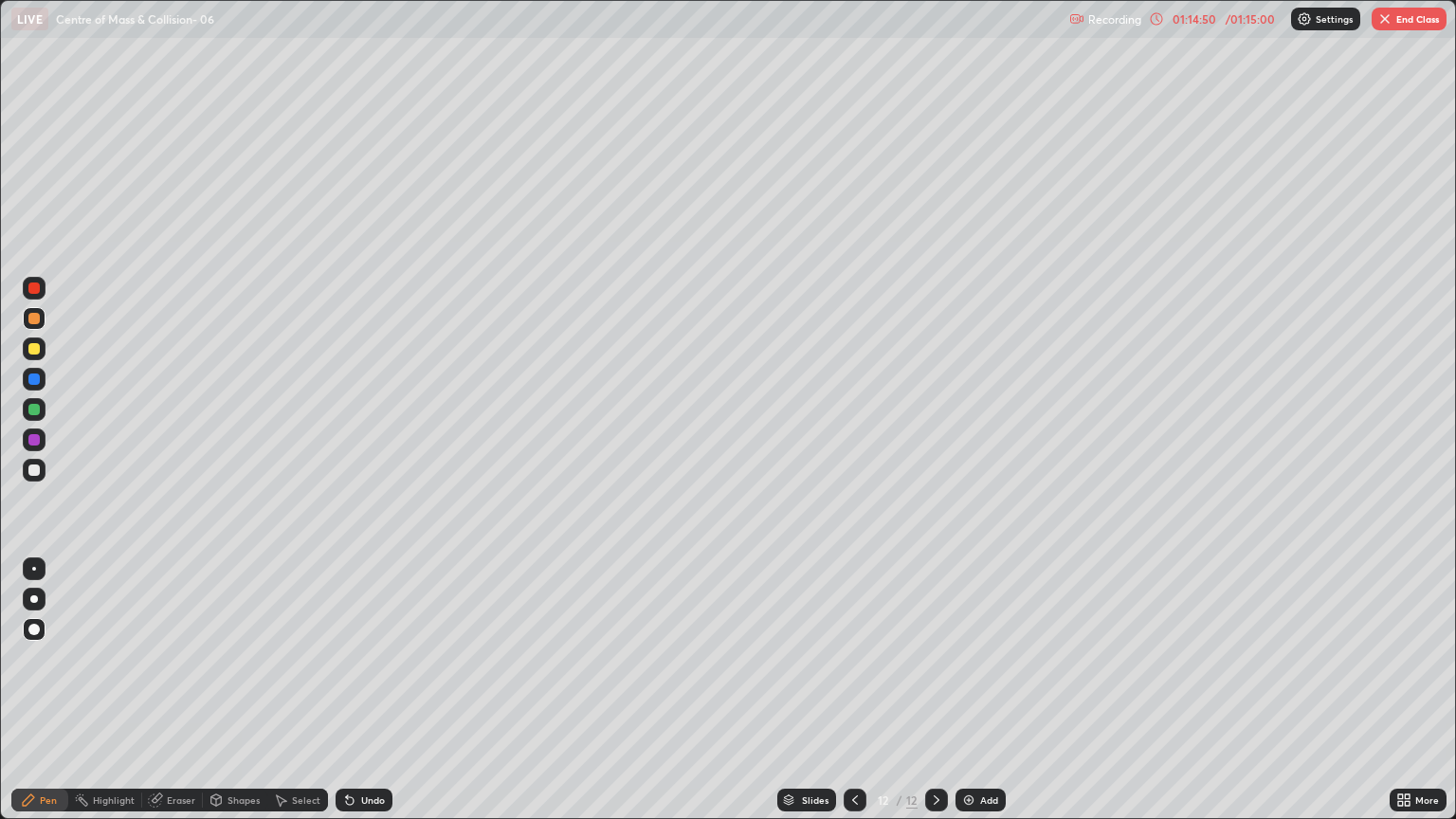 click at bounding box center (855, 800) 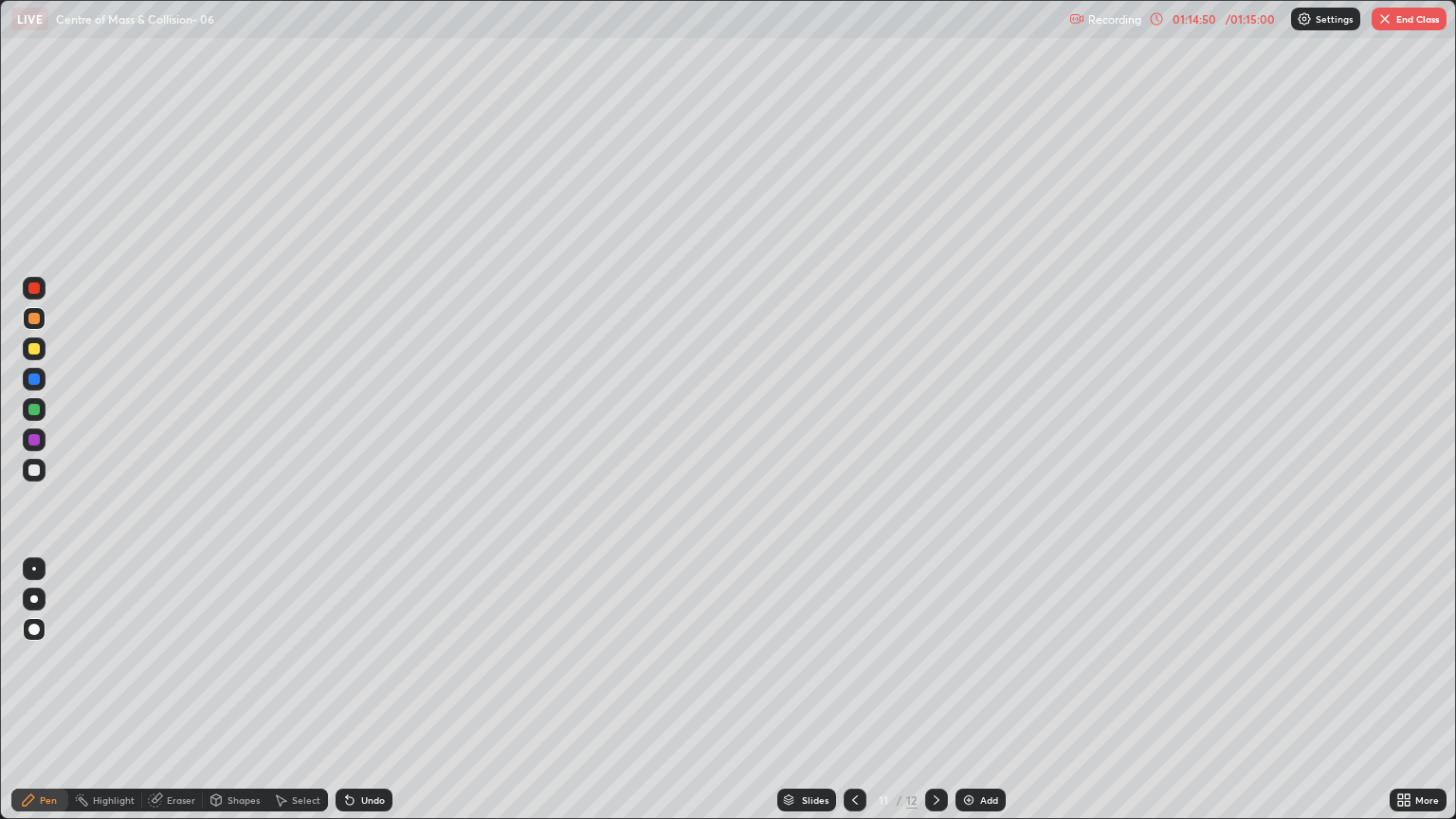 click 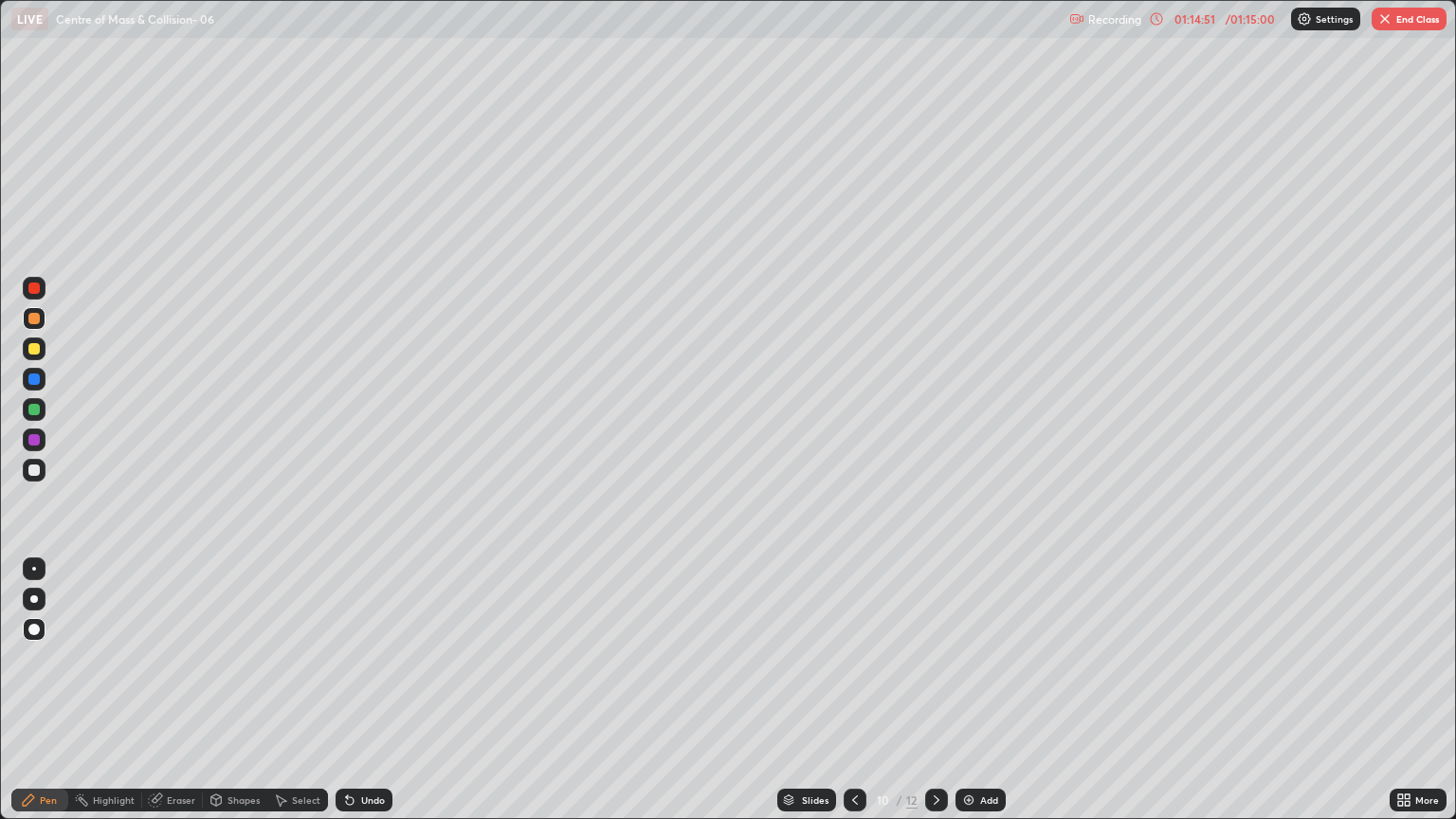 click 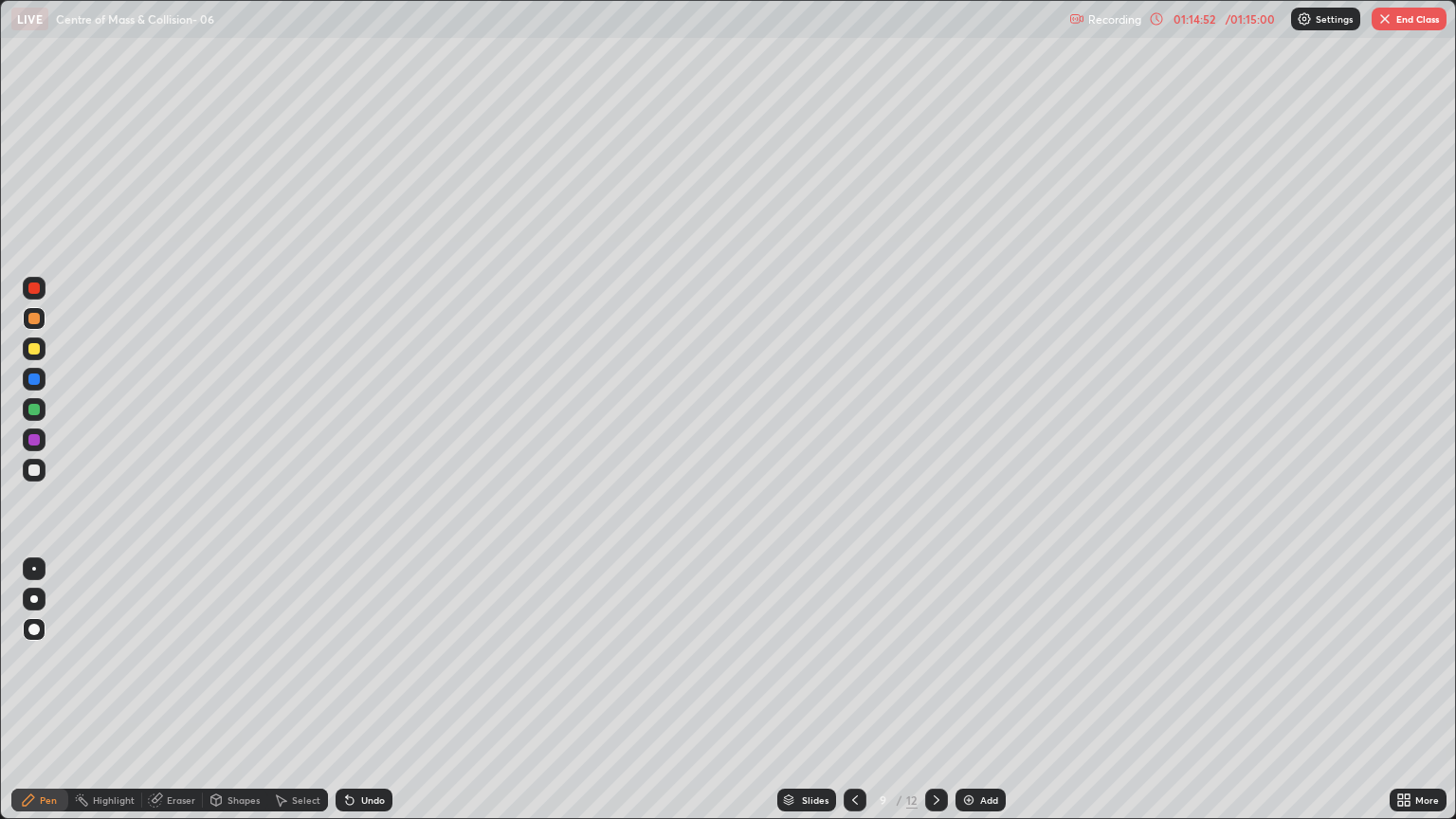 click 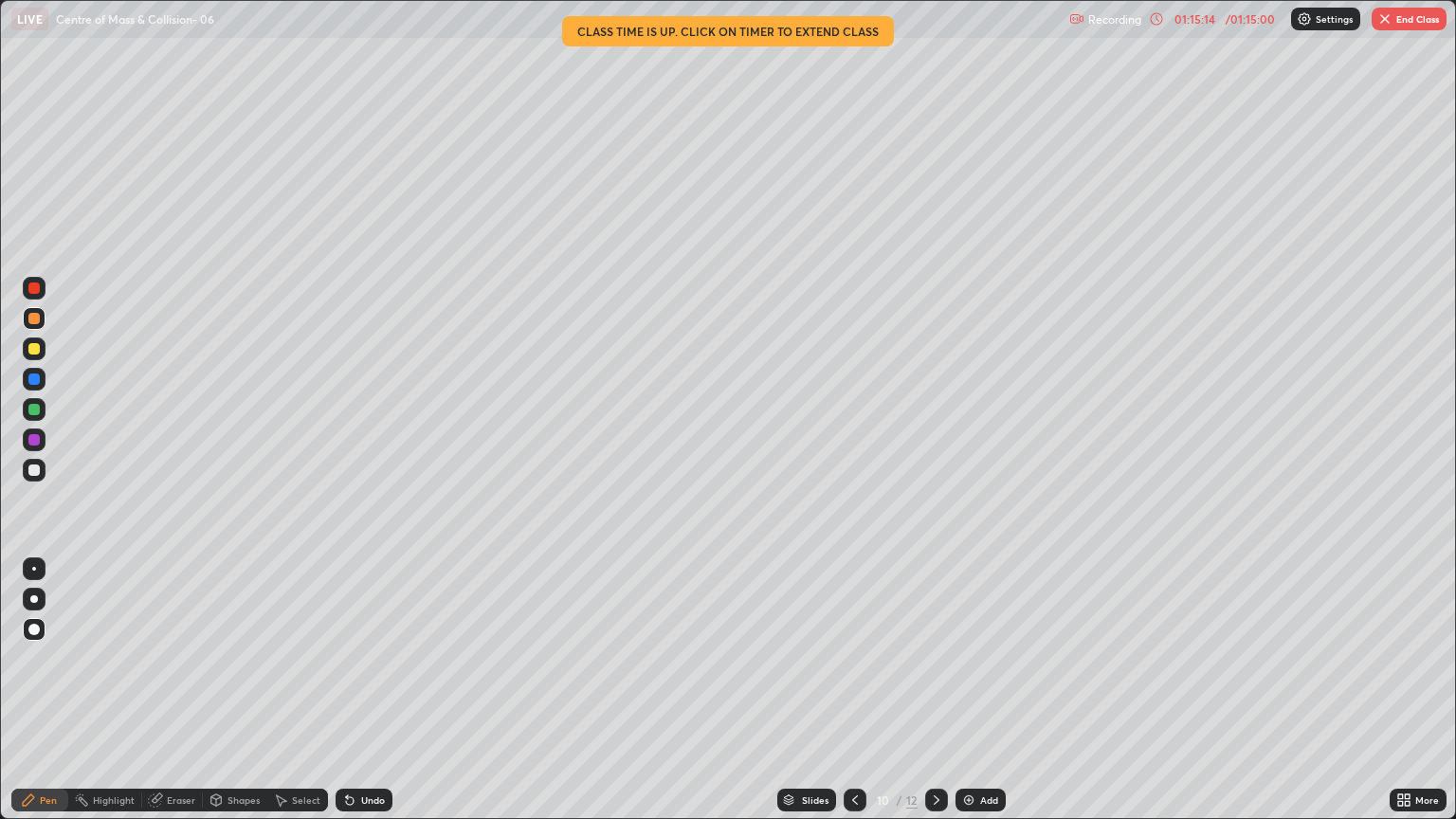 click at bounding box center [34, 470] 